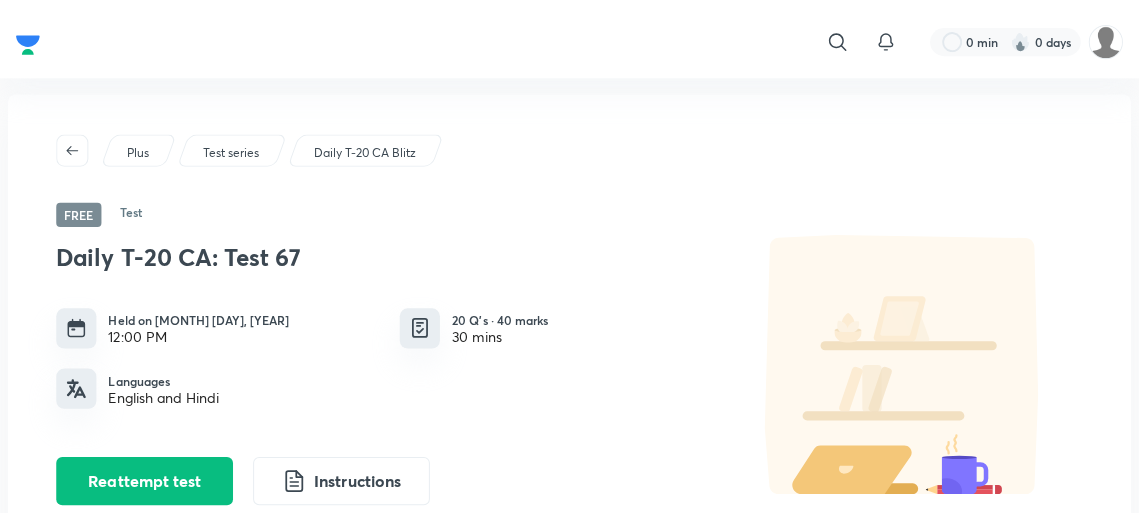 scroll, scrollTop: 0, scrollLeft: 0, axis: both 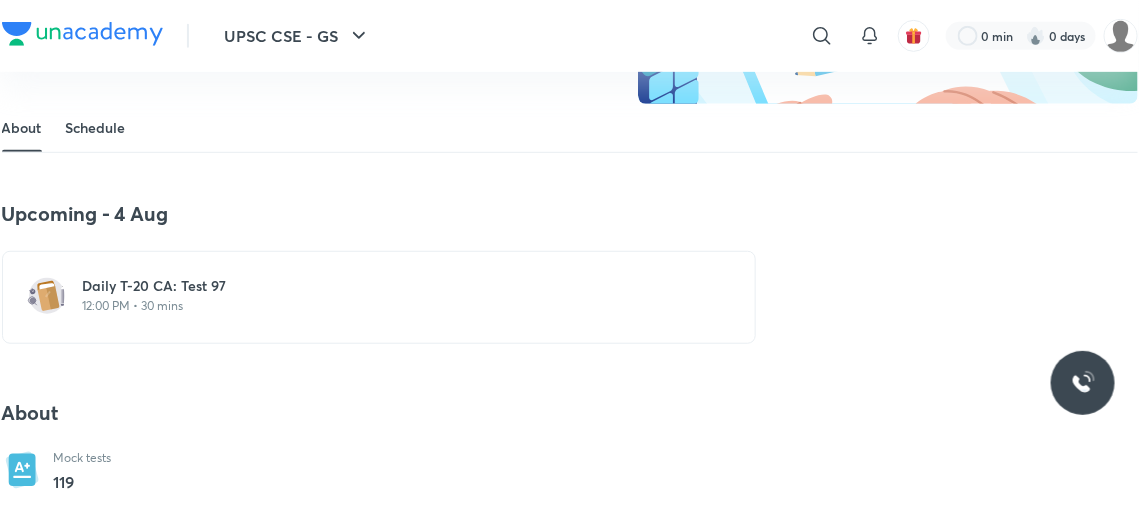 click on "Schedule" at bounding box center (96, 128) 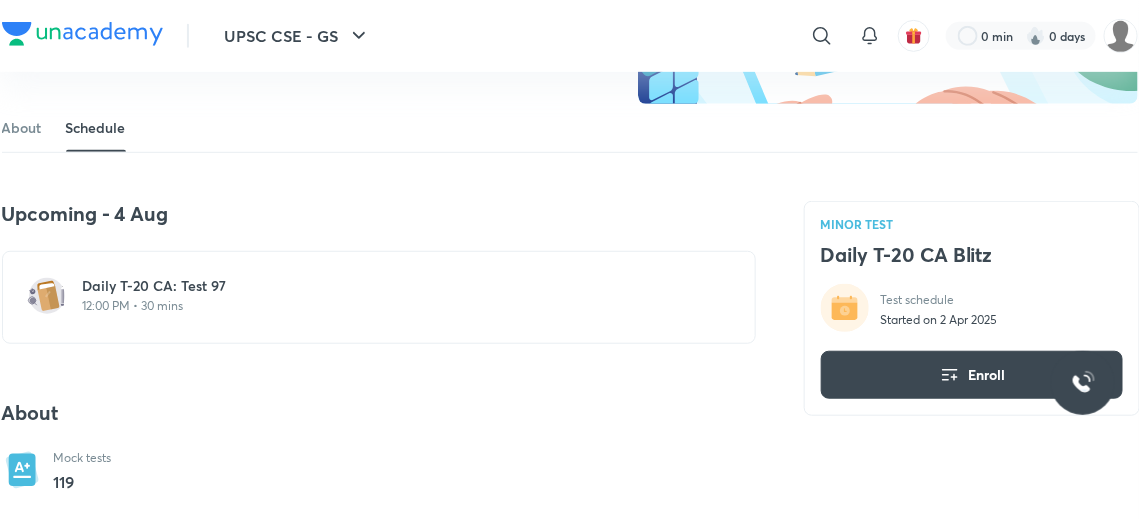 scroll, scrollTop: 894, scrollLeft: 0, axis: vertical 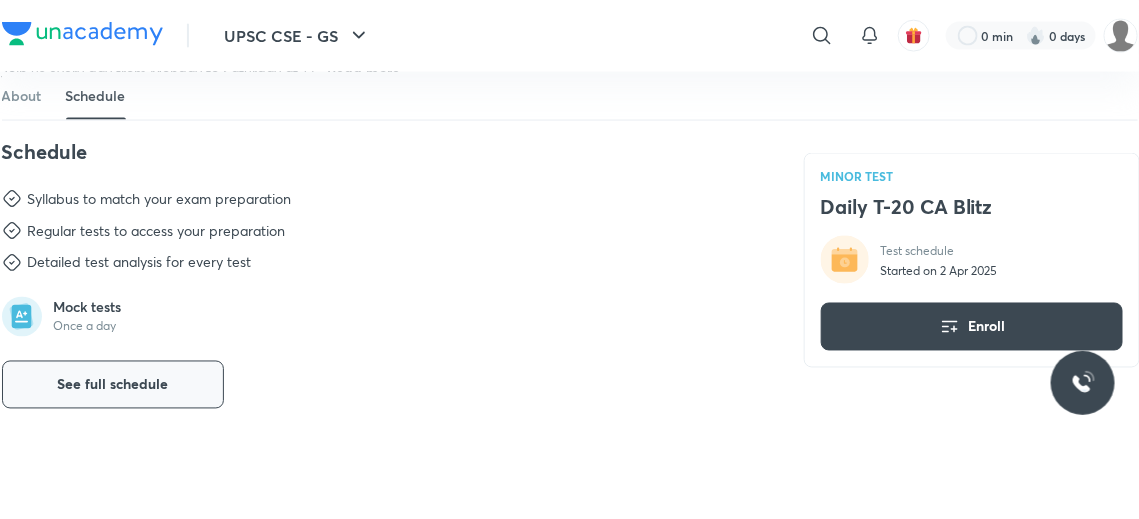 click on "See full schedule" at bounding box center [112, 385] 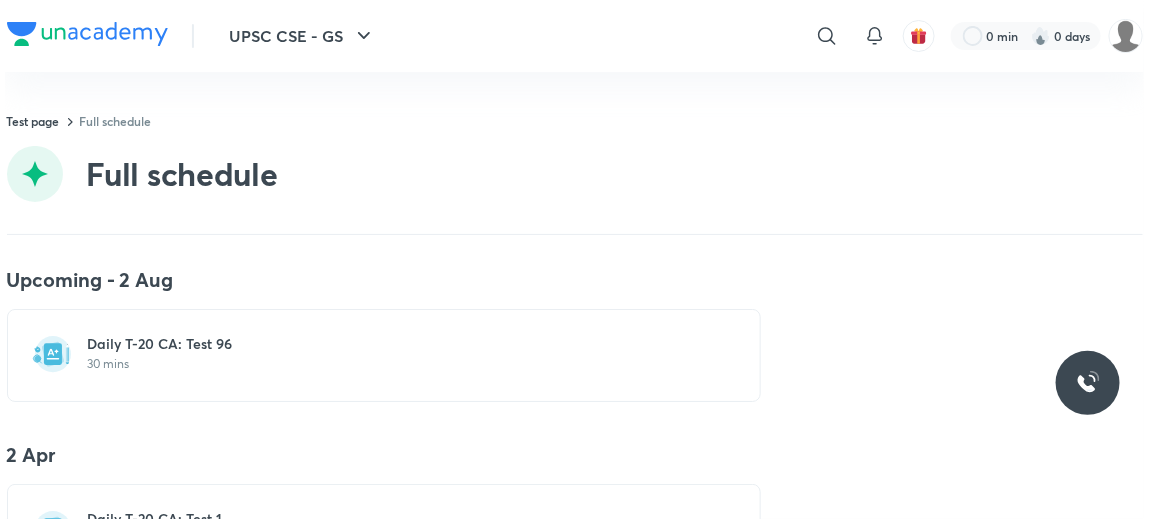 scroll, scrollTop: 0, scrollLeft: 0, axis: both 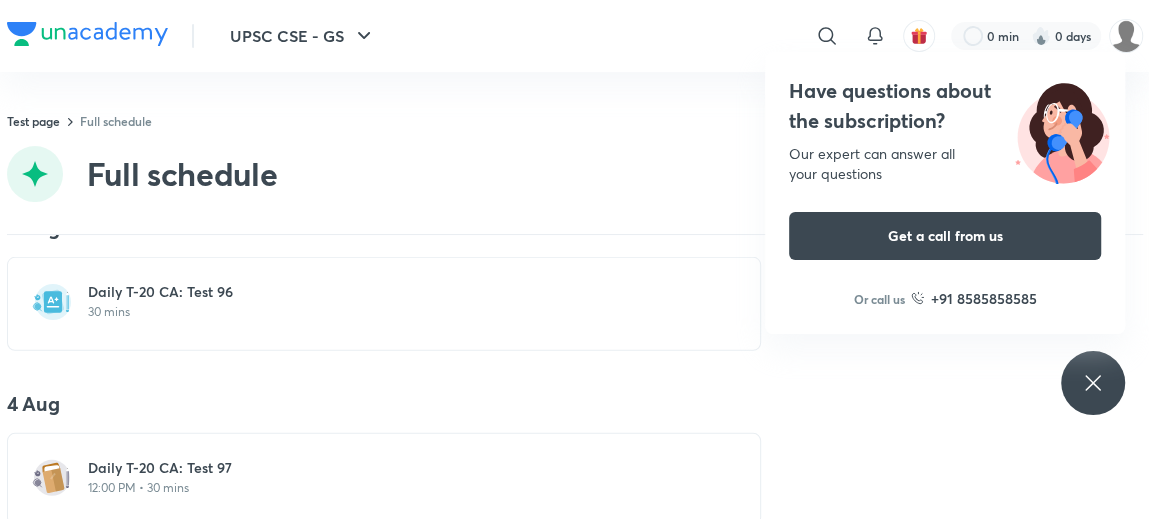 click on "Daily T-20 CA: Test 96" at bounding box center [396, 292] 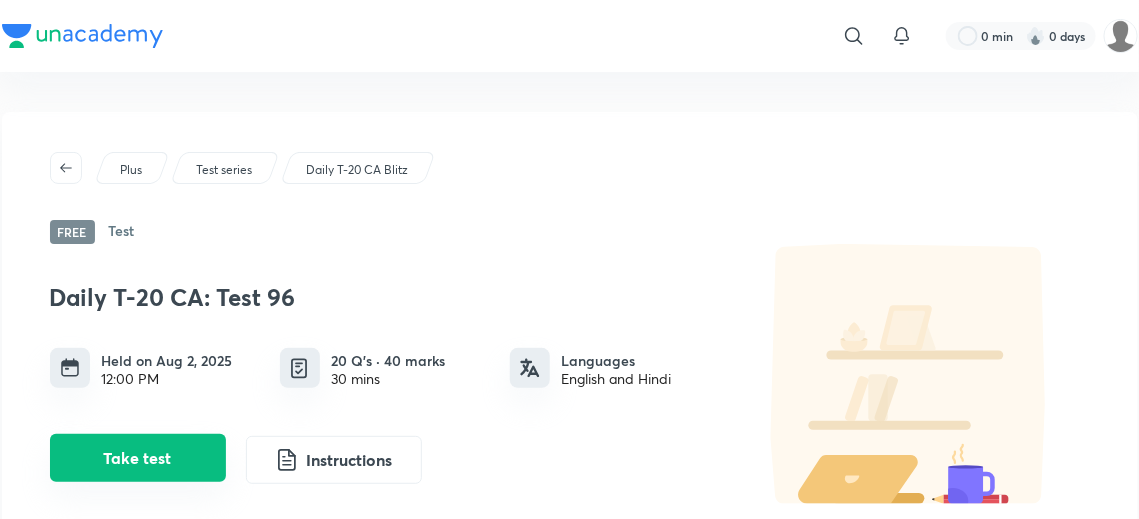 click on "Take test" at bounding box center [138, 458] 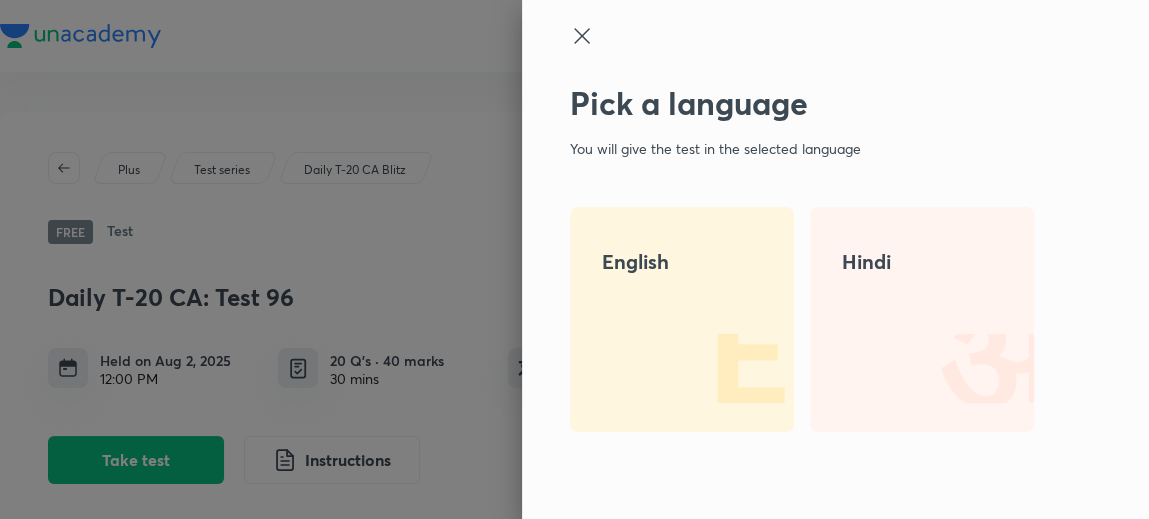 click on "English" at bounding box center [682, 319] 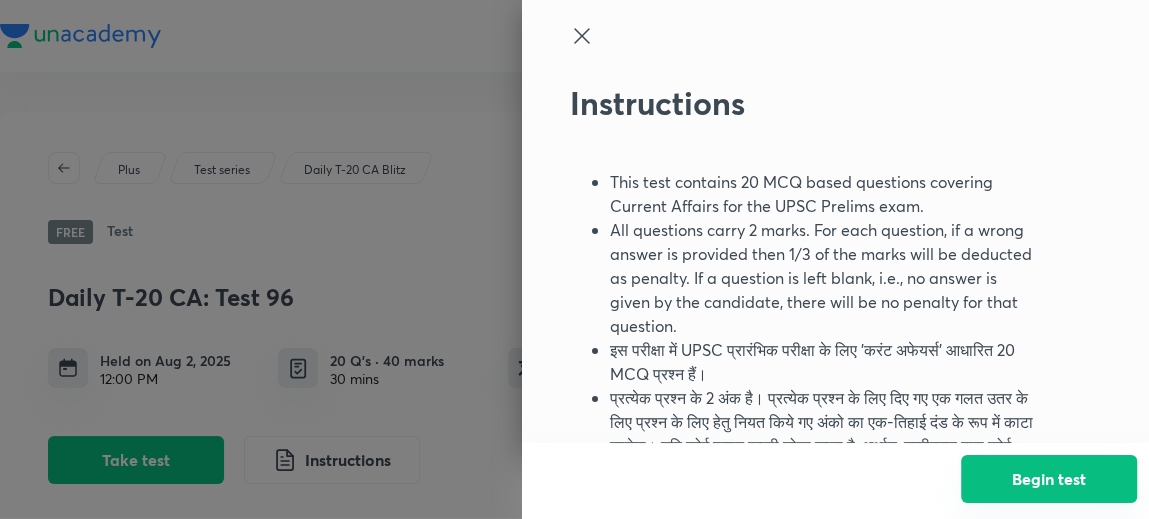 click on "Begin test" at bounding box center [1049, 479] 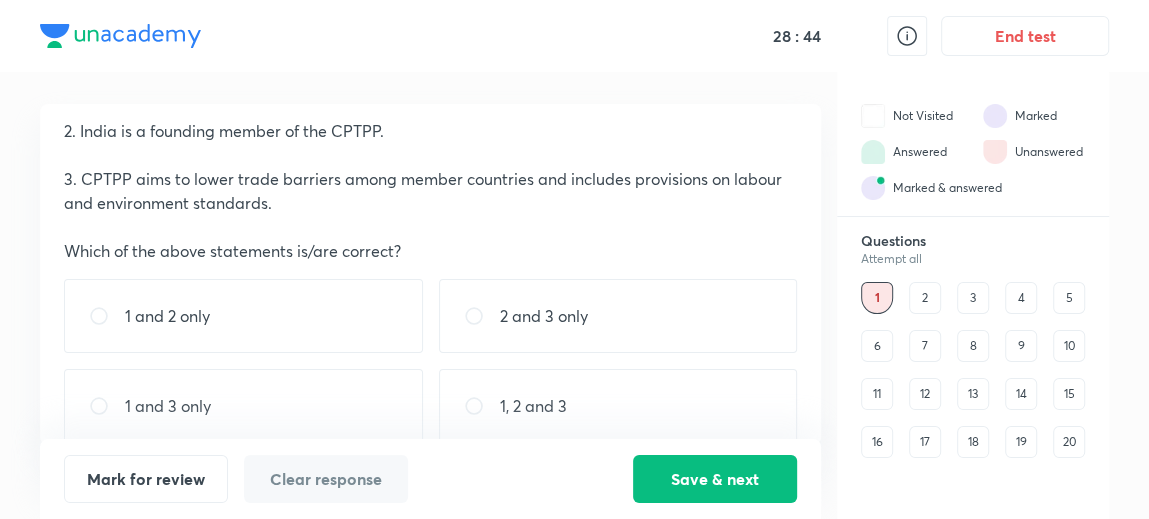 scroll, scrollTop: 189, scrollLeft: 0, axis: vertical 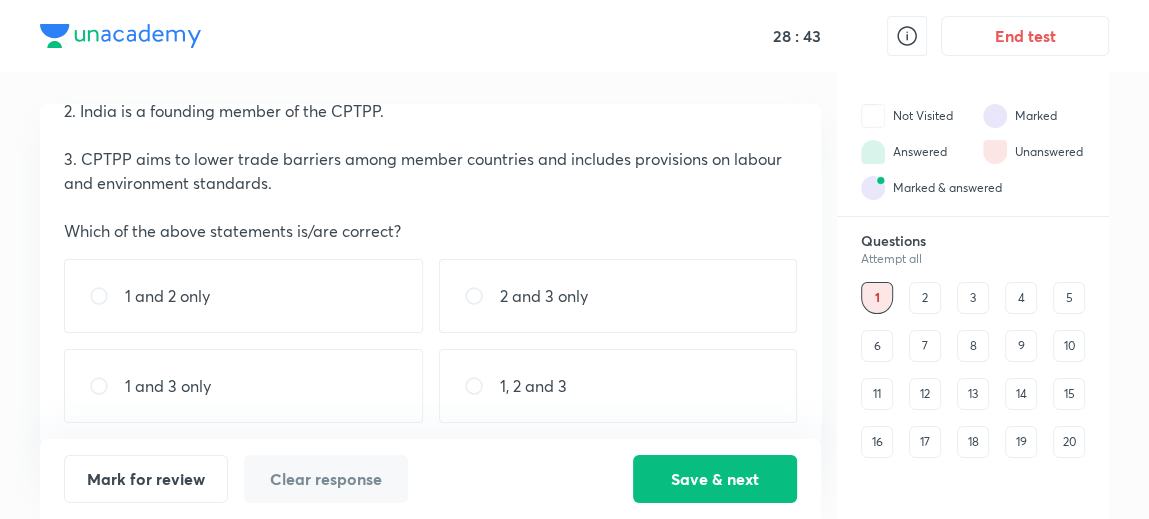 click on "1, 2 and 3" at bounding box center (618, 386) 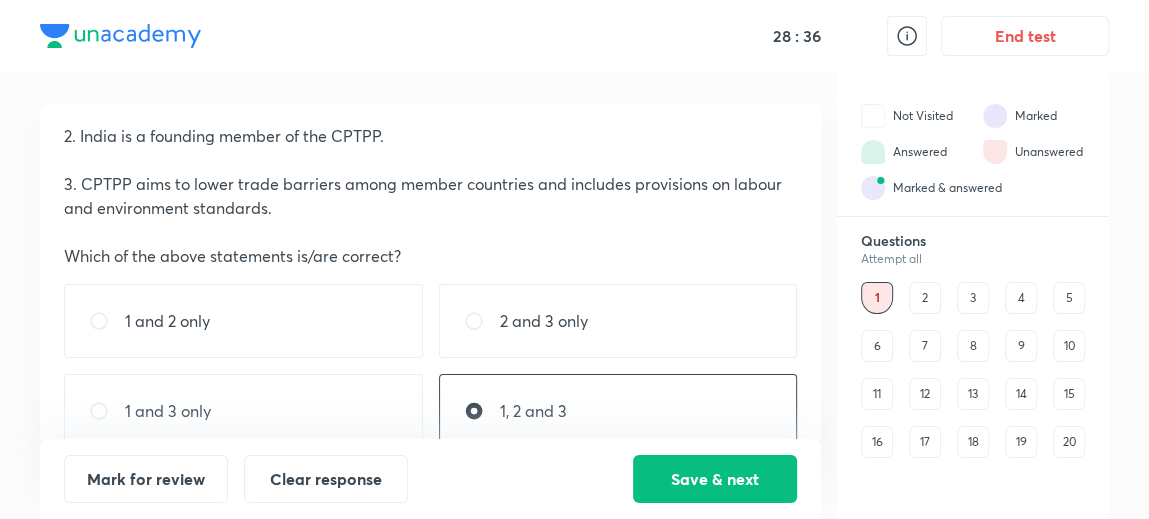 scroll, scrollTop: 175, scrollLeft: 0, axis: vertical 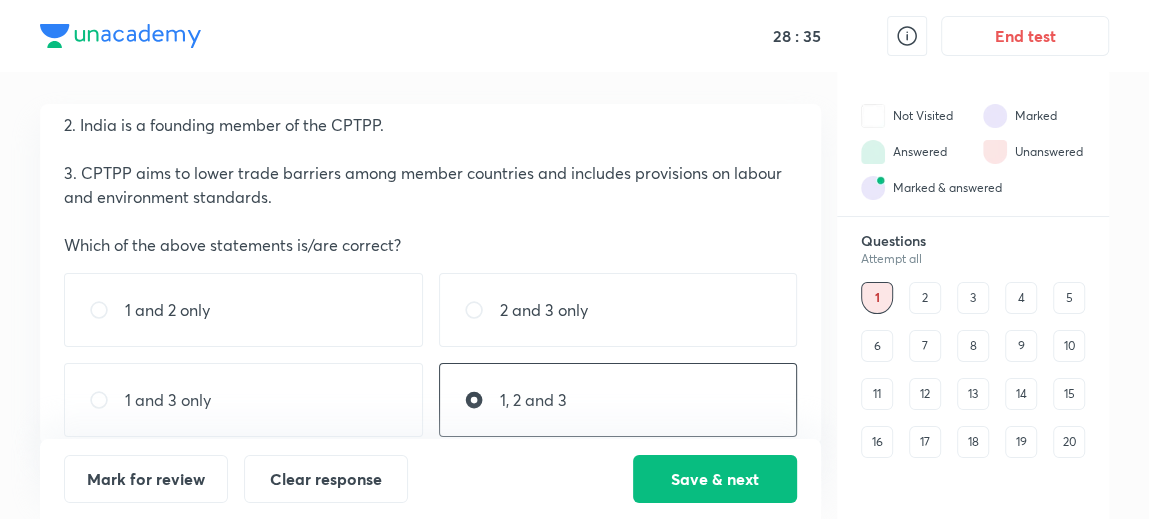 click on "1 and 2 only" at bounding box center [243, 310] 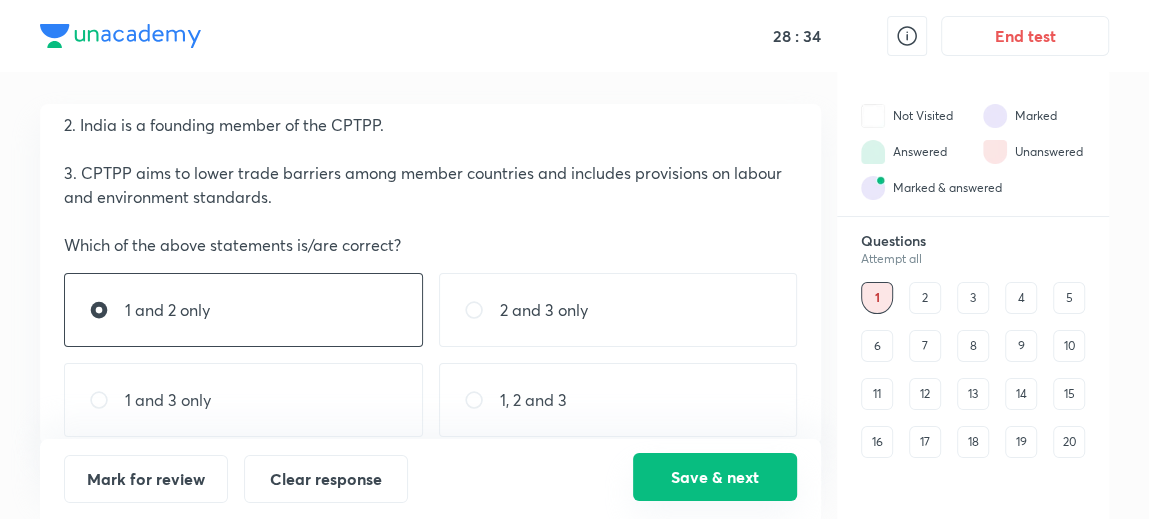 click on "Save & next" at bounding box center (715, 477) 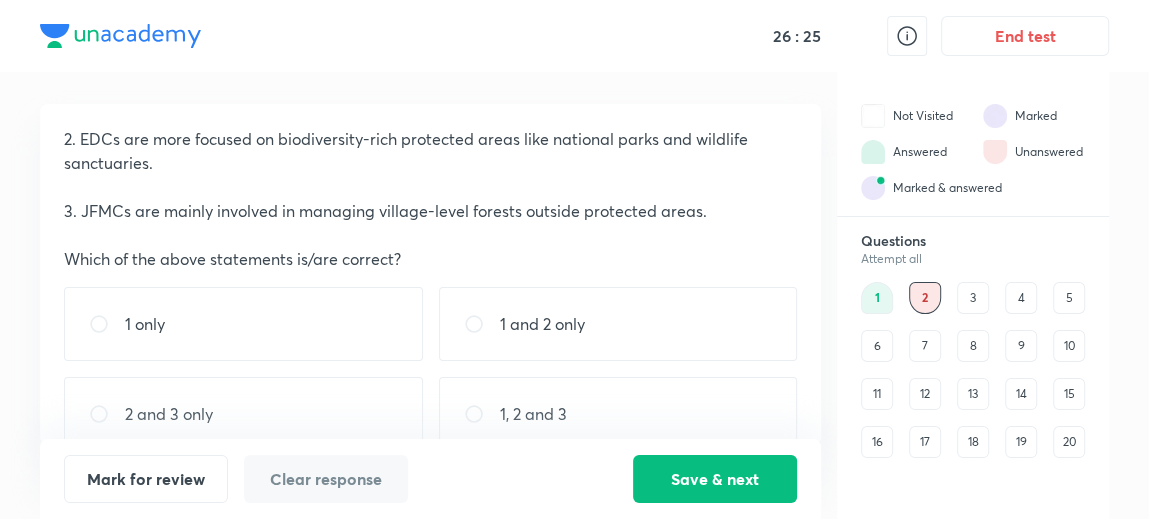 scroll, scrollTop: 167, scrollLeft: 0, axis: vertical 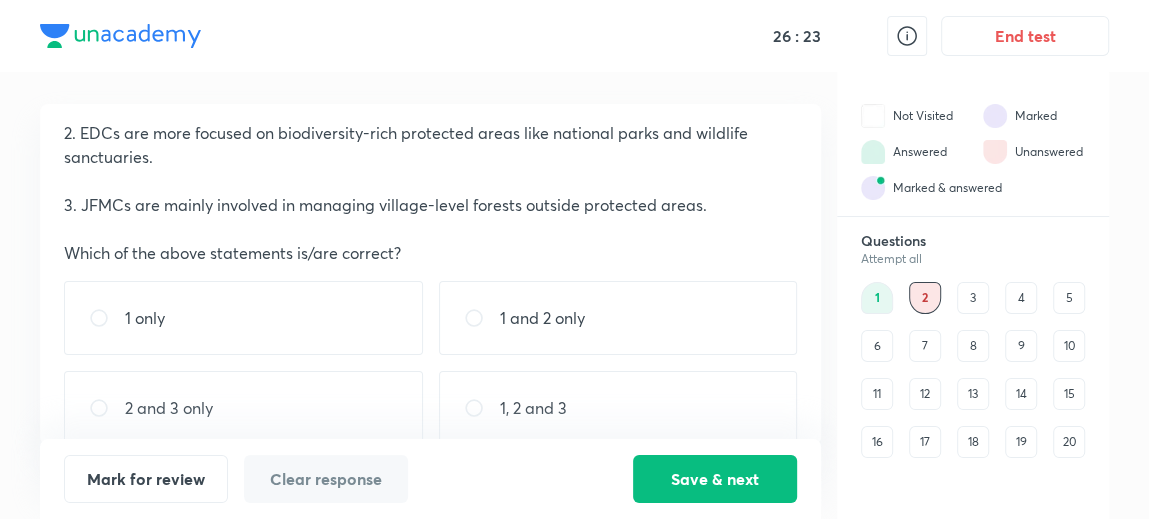click on "2 and 3 only" at bounding box center (243, 408) 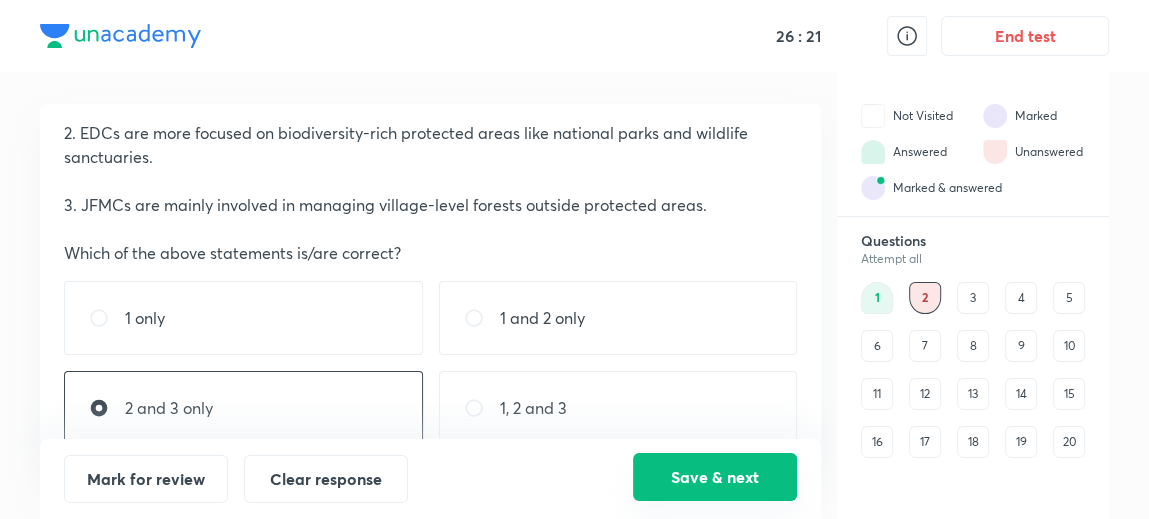 click on "Save & next" at bounding box center (715, 477) 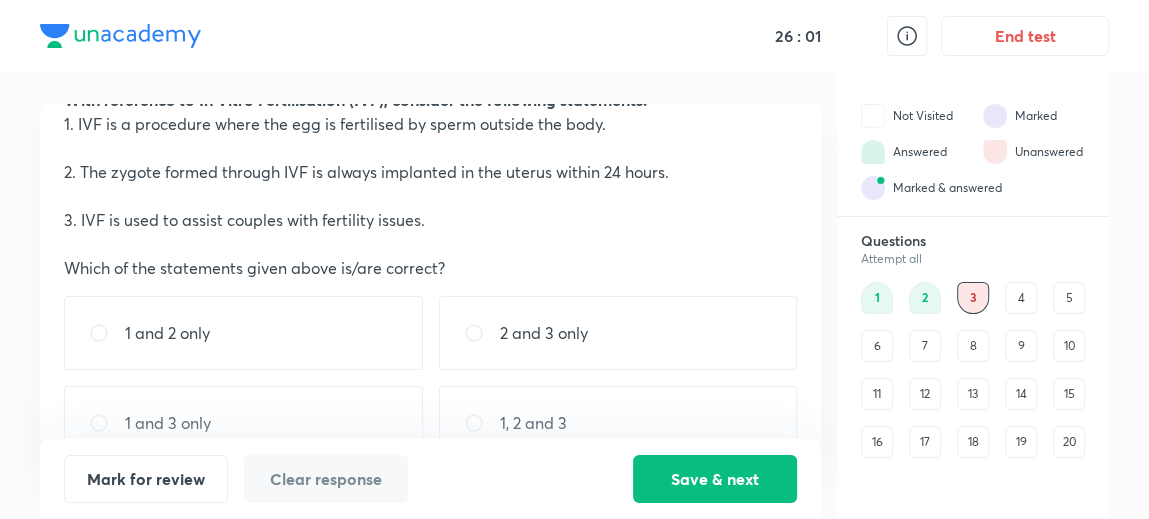 scroll, scrollTop: 117, scrollLeft: 0, axis: vertical 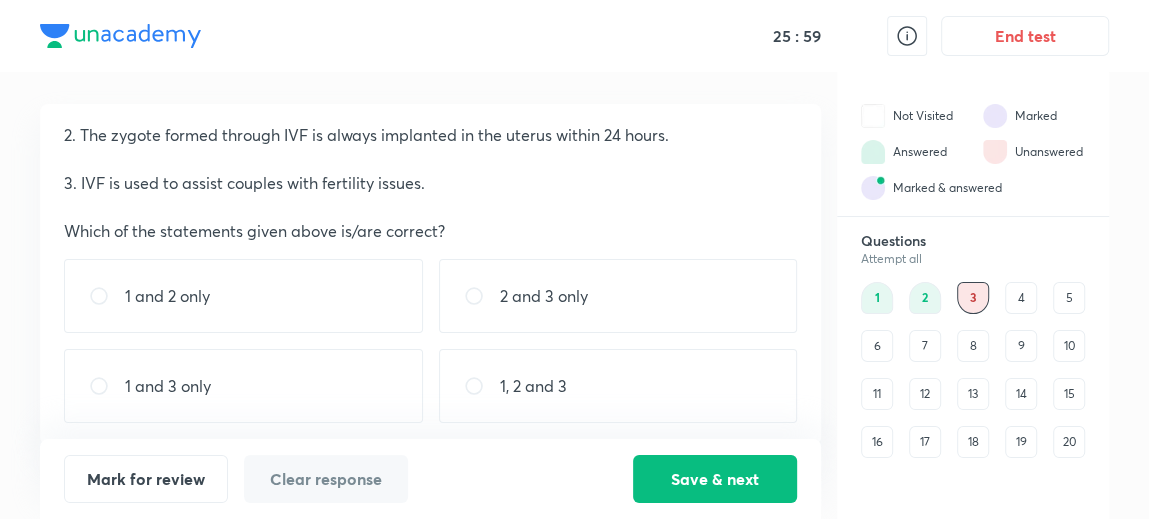 click on "1 and 3 only" at bounding box center [243, 386] 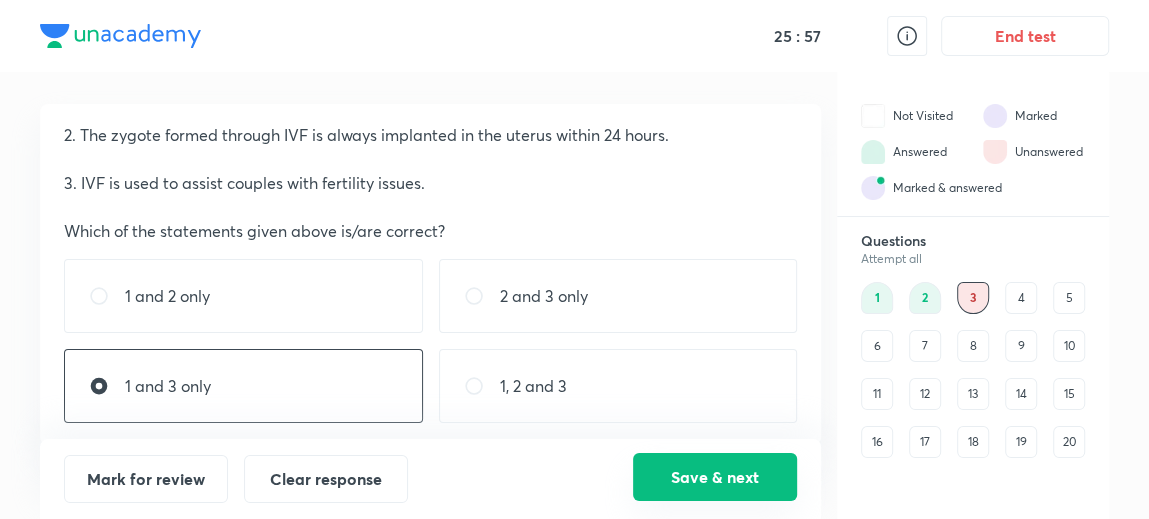 click on "Save & next" at bounding box center (715, 477) 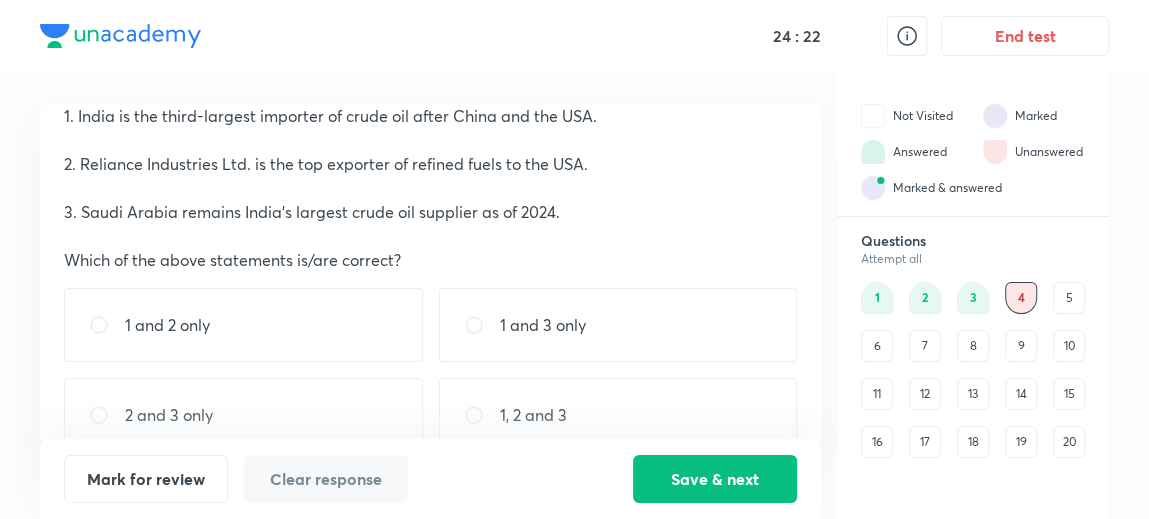 scroll, scrollTop: 89, scrollLeft: 0, axis: vertical 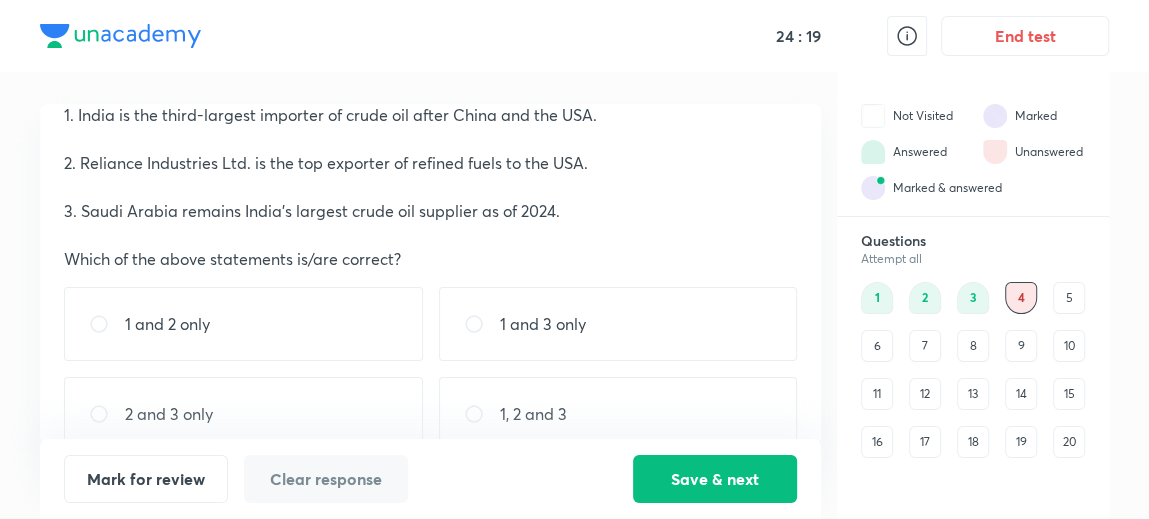 click on "1 and 3 only" at bounding box center (543, 324) 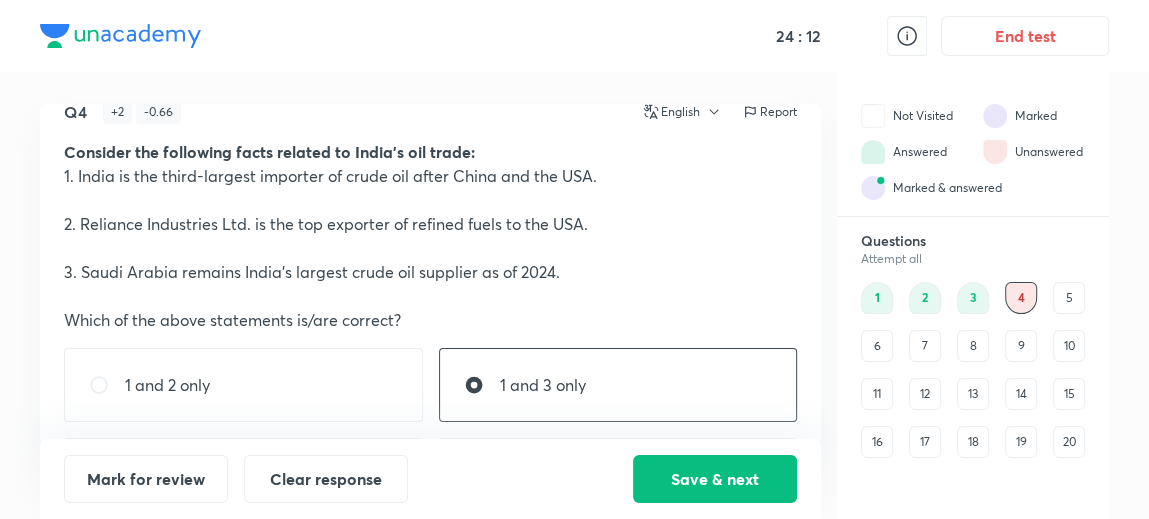 scroll, scrollTop: 117, scrollLeft: 0, axis: vertical 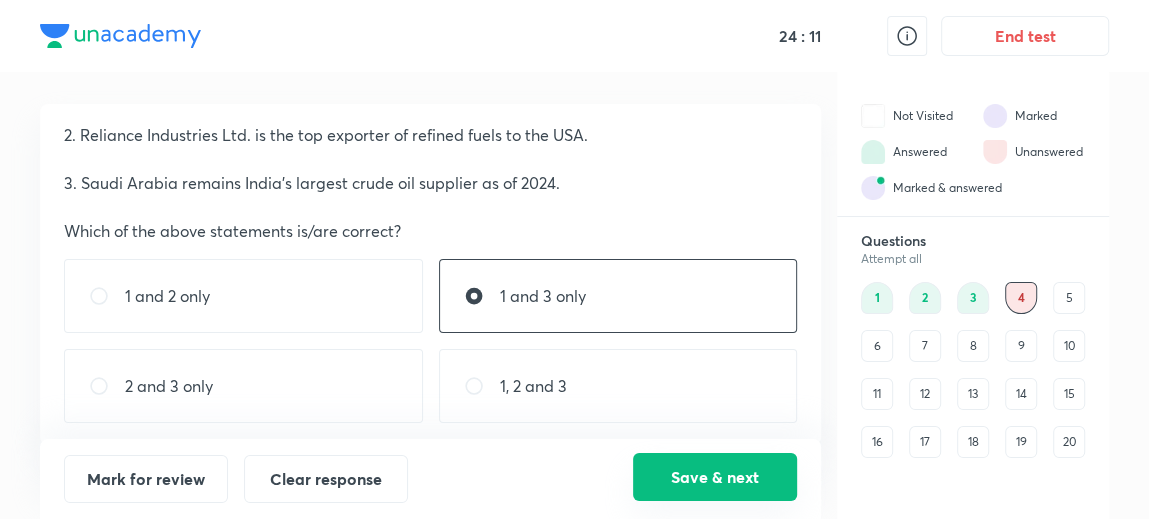 click on "Save & next" at bounding box center [715, 477] 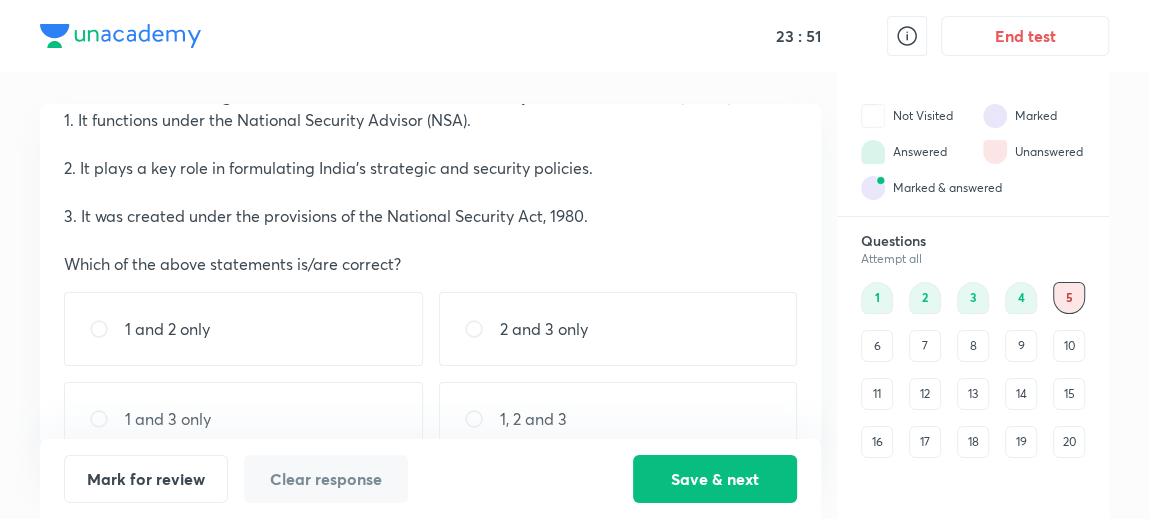 scroll, scrollTop: 94, scrollLeft: 0, axis: vertical 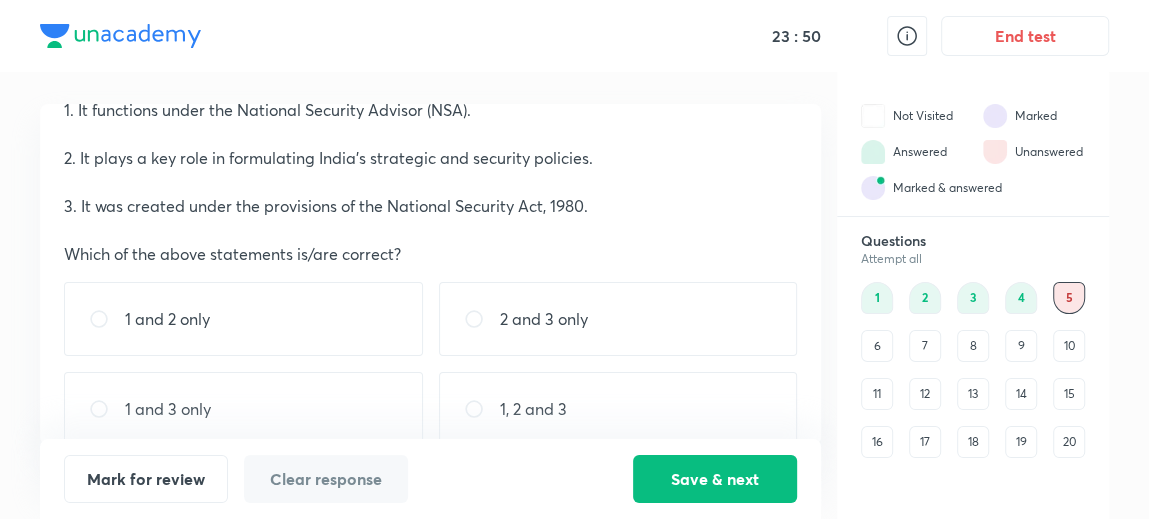 click at bounding box center [482, 409] 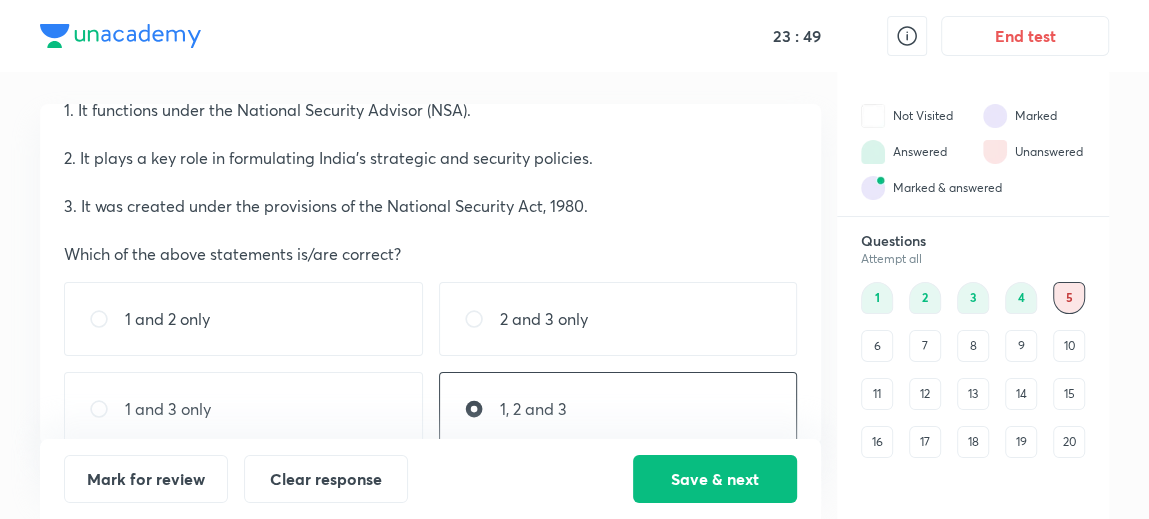 scroll, scrollTop: 0, scrollLeft: 0, axis: both 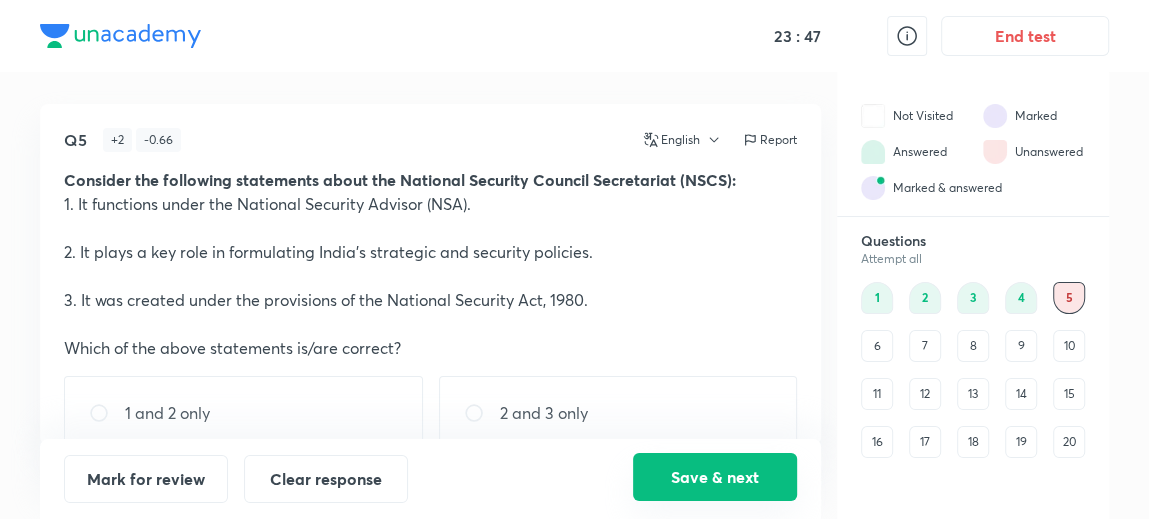 click on "Save & next" at bounding box center (715, 477) 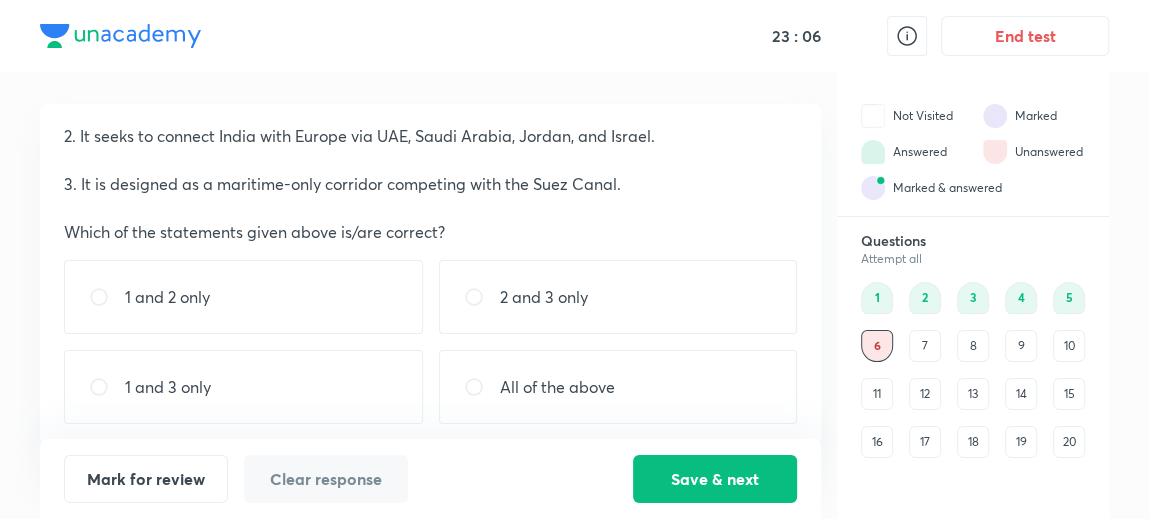 scroll, scrollTop: 142, scrollLeft: 0, axis: vertical 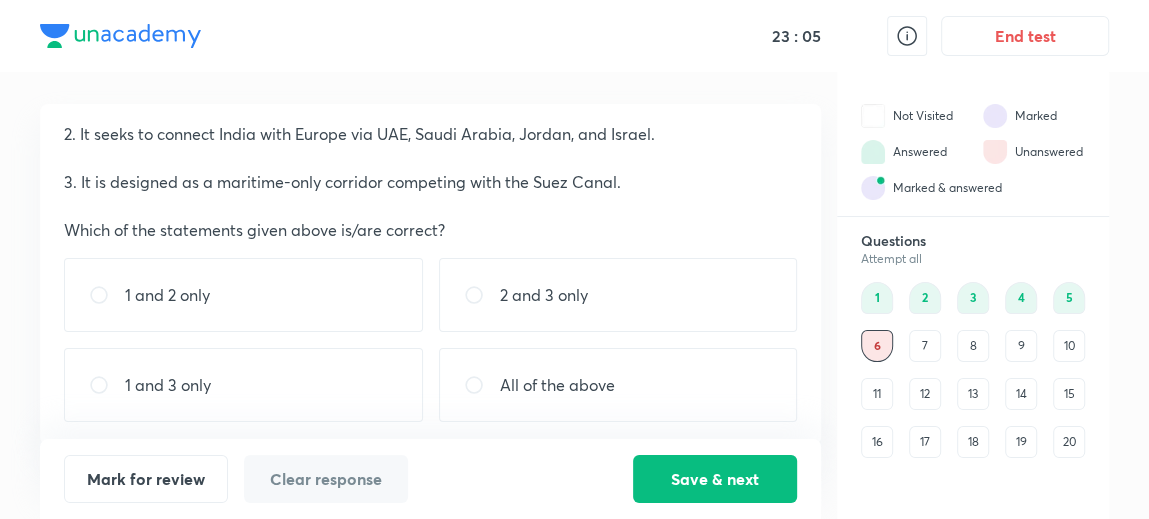 click on "1 and 2 only" at bounding box center [243, 295] 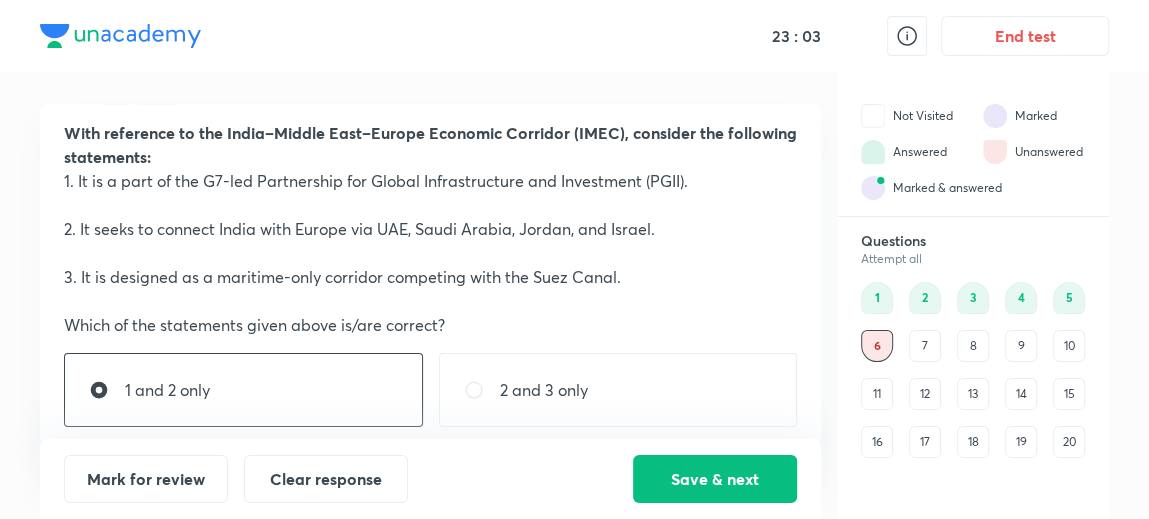 scroll, scrollTop: 40, scrollLeft: 0, axis: vertical 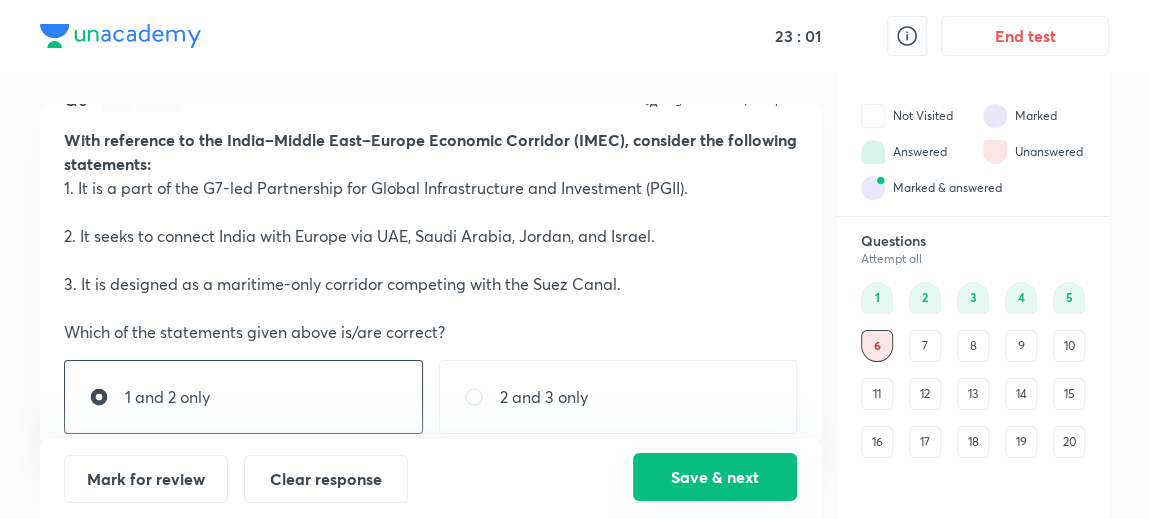 click on "Save & next" at bounding box center (715, 477) 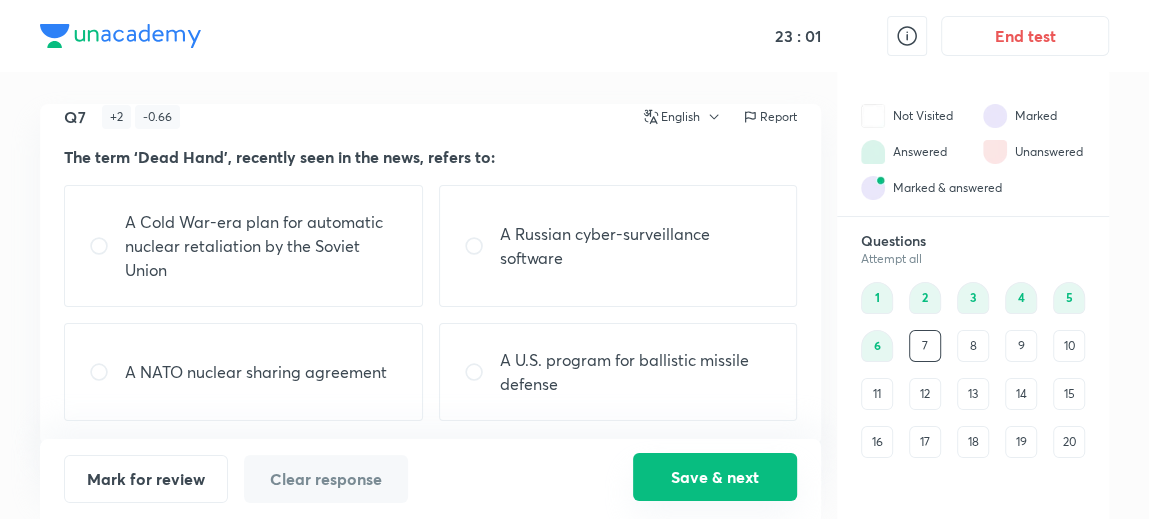 scroll, scrollTop: 21, scrollLeft: 0, axis: vertical 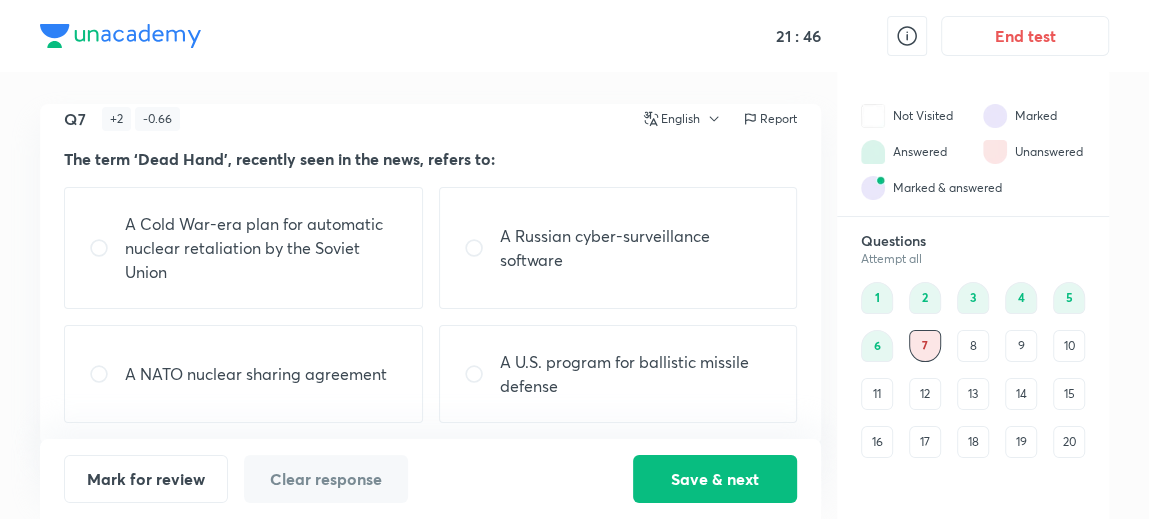 click on "A Cold War-era plan for automatic nuclear retaliation by the Soviet Union" at bounding box center [261, 248] 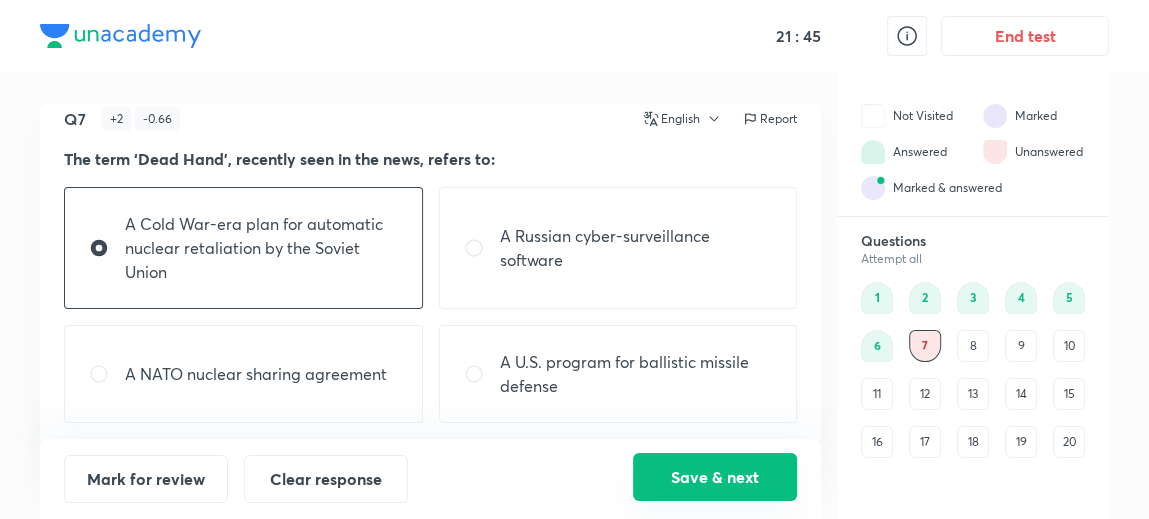 click on "Save & next" at bounding box center [715, 477] 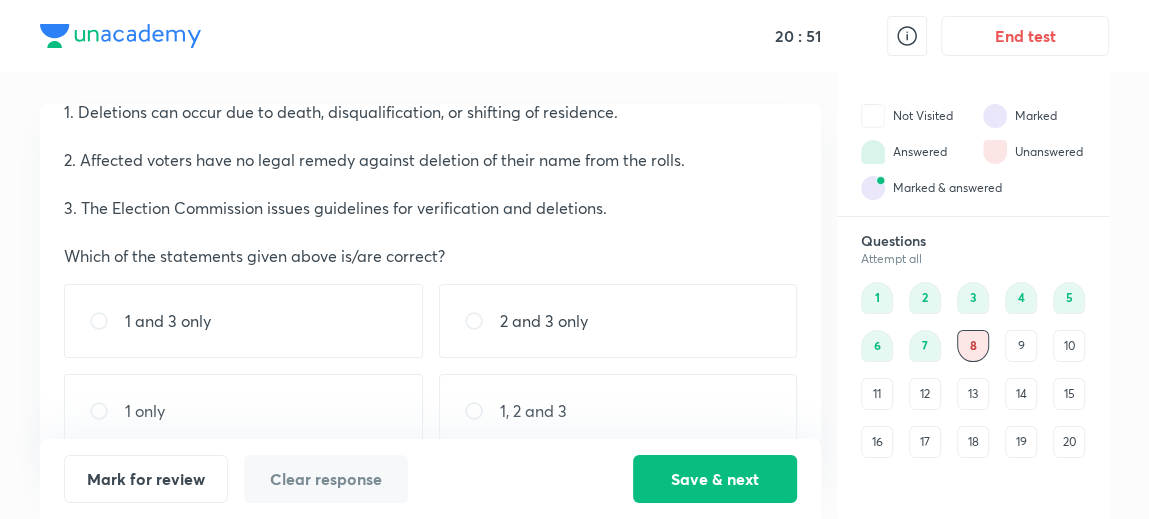 scroll, scrollTop: 117, scrollLeft: 0, axis: vertical 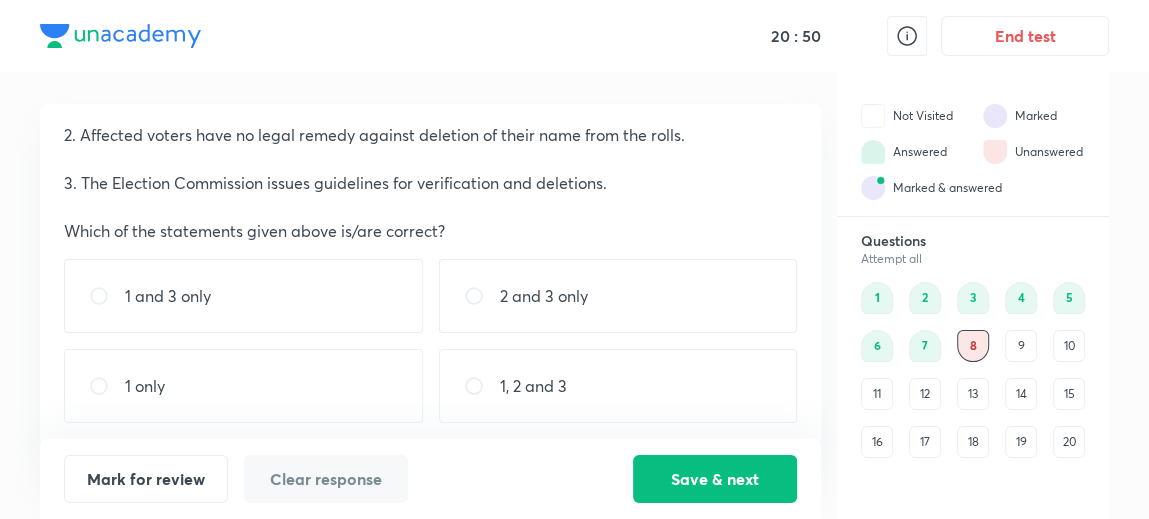 click on "1 and 3 only" at bounding box center (243, 296) 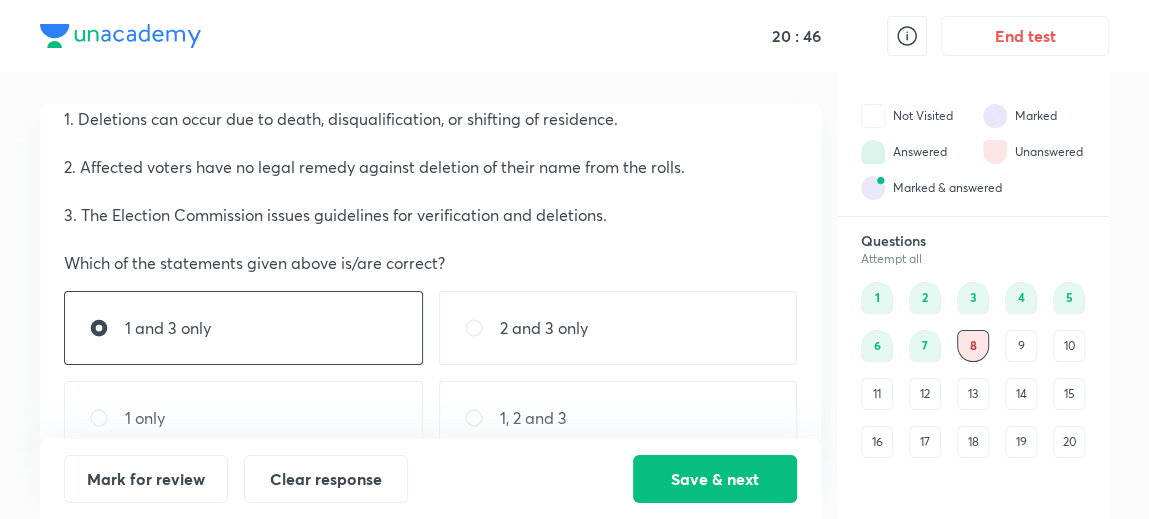 scroll, scrollTop: 86, scrollLeft: 0, axis: vertical 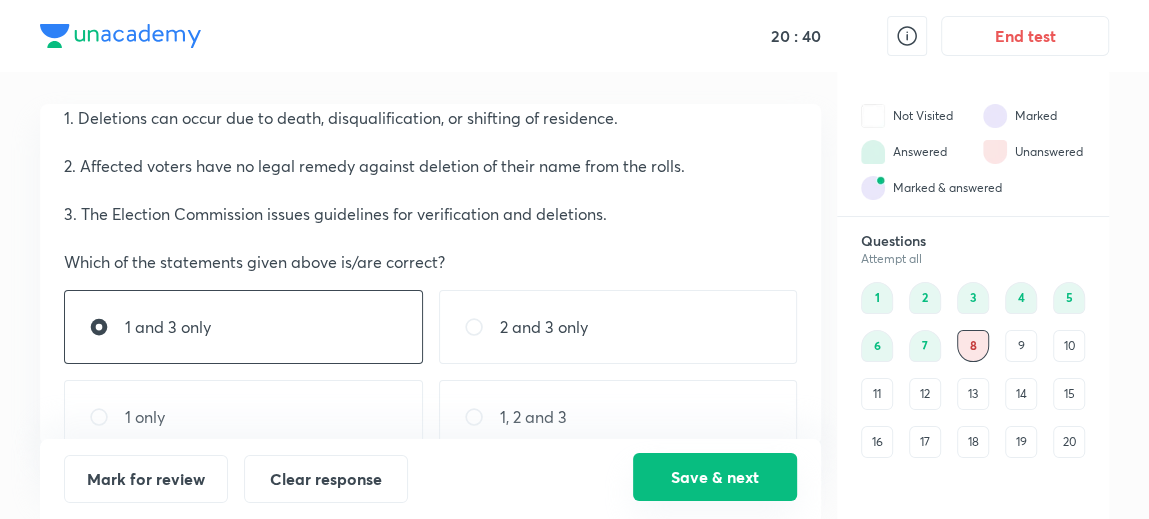 click on "Save & next" at bounding box center [715, 477] 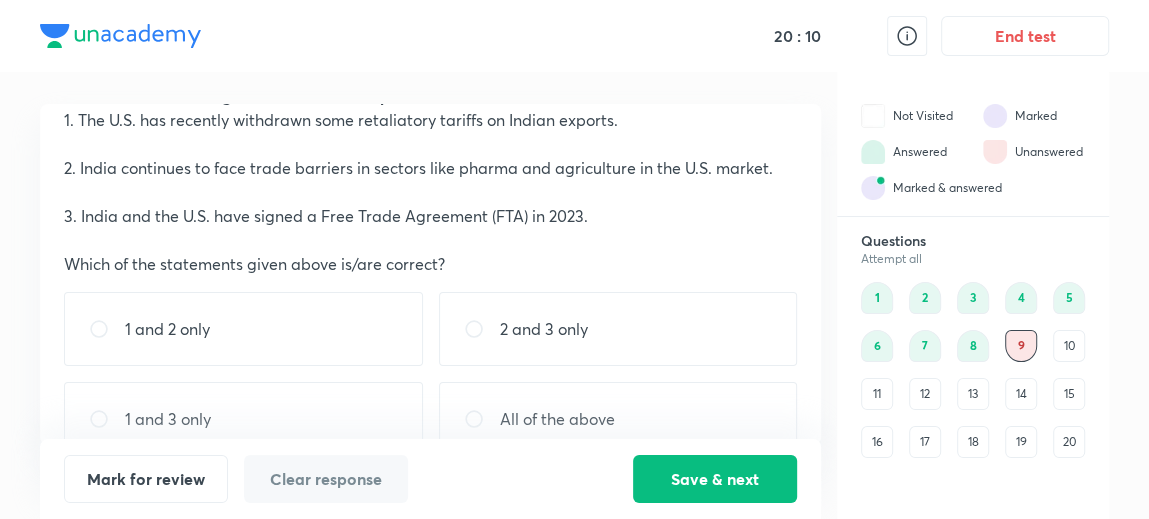 scroll, scrollTop: 117, scrollLeft: 0, axis: vertical 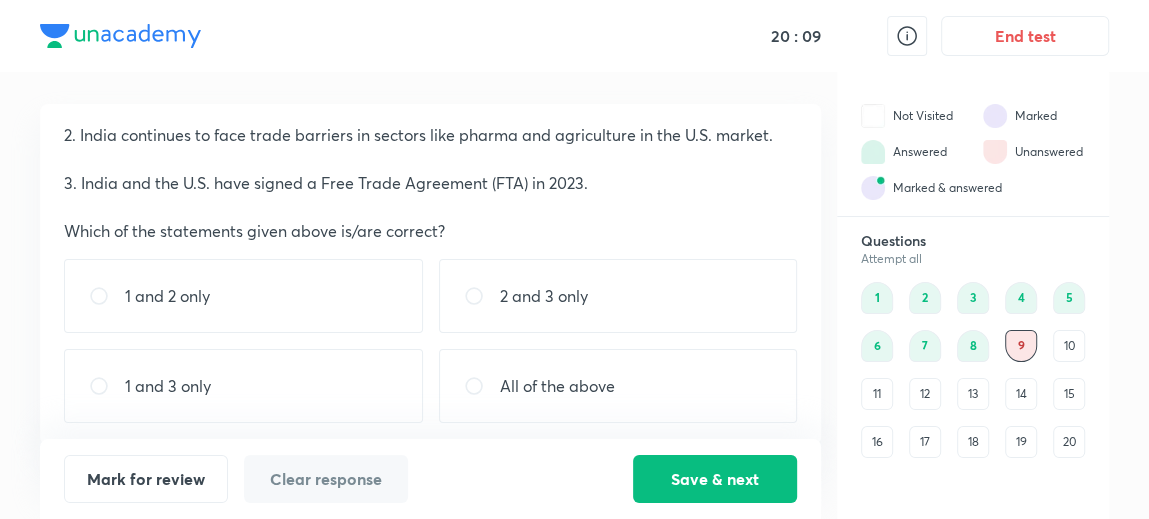 click on "1 and 2 only" at bounding box center (243, 296) 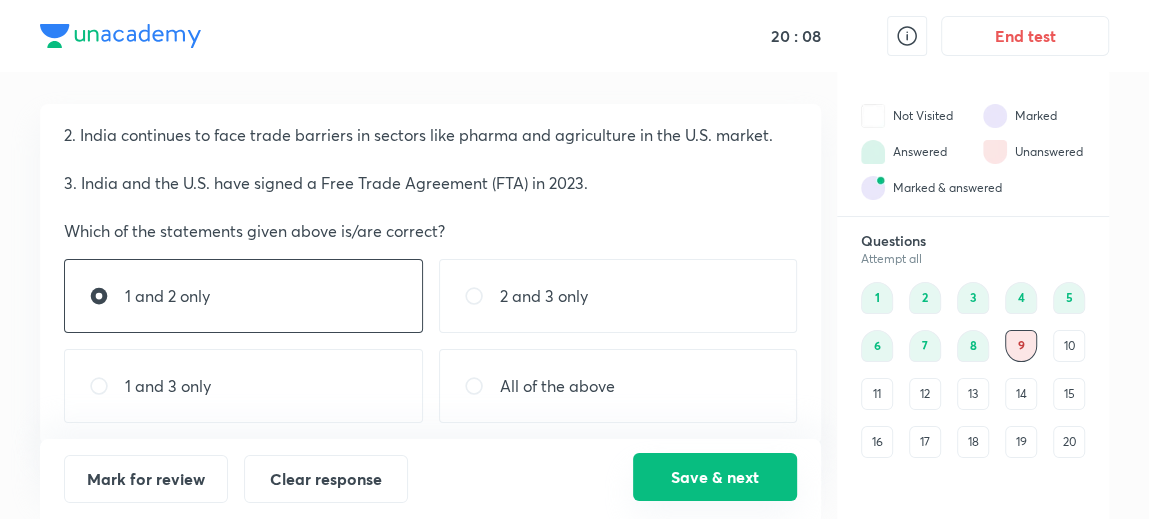 click on "Save & next" at bounding box center (715, 477) 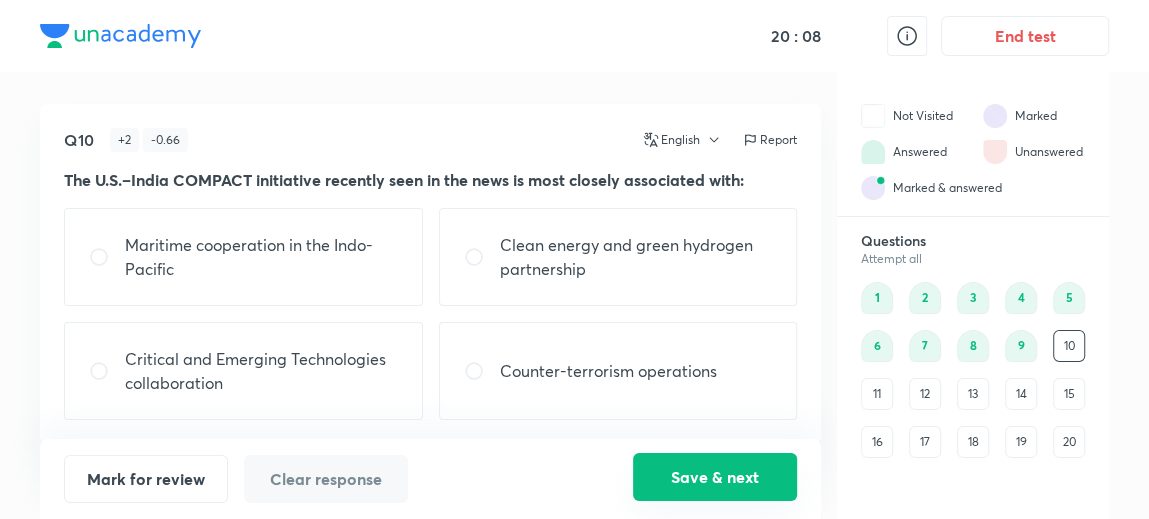 scroll, scrollTop: 0, scrollLeft: 0, axis: both 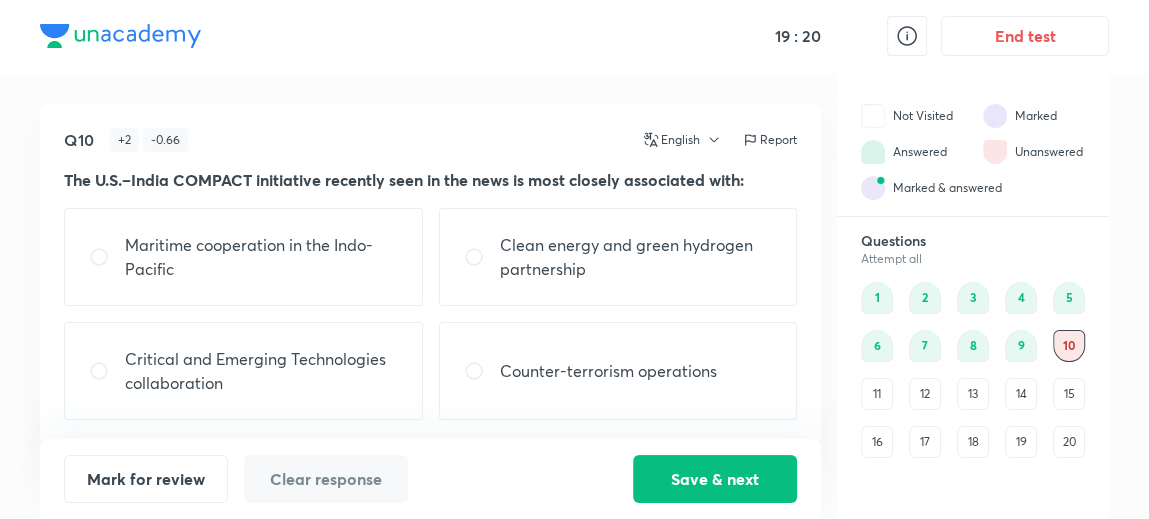 click on "Counter-terrorism operations" at bounding box center [608, 371] 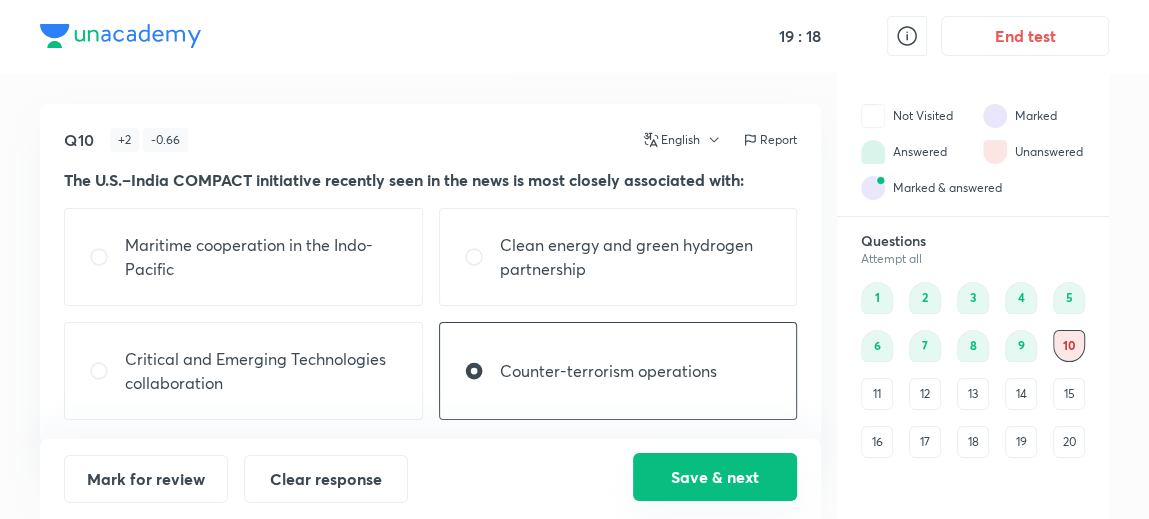 click on "Save & next" at bounding box center (715, 477) 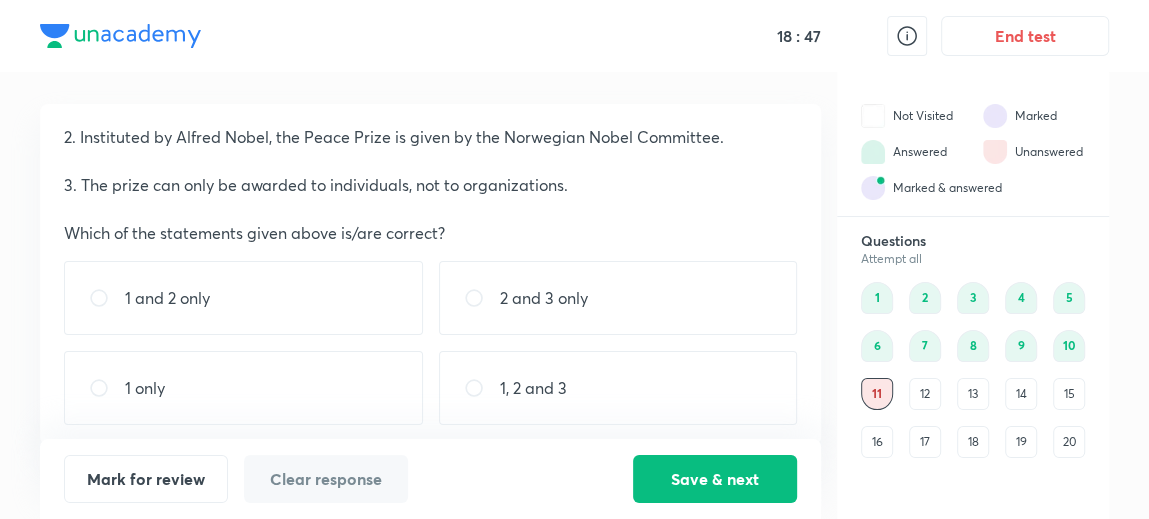 scroll, scrollTop: 117, scrollLeft: 0, axis: vertical 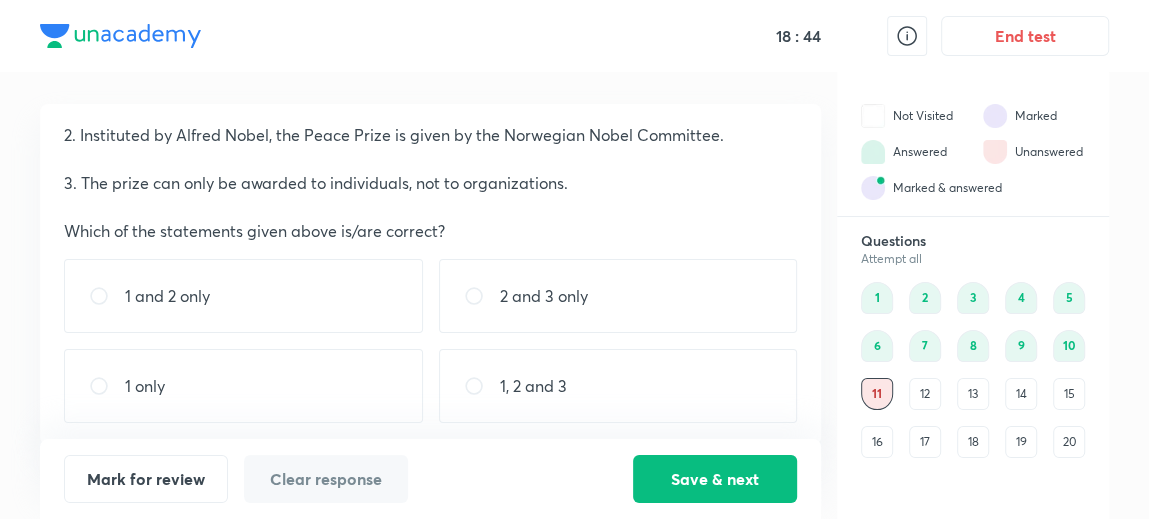 click on "1 and 2 only" at bounding box center (243, 296) 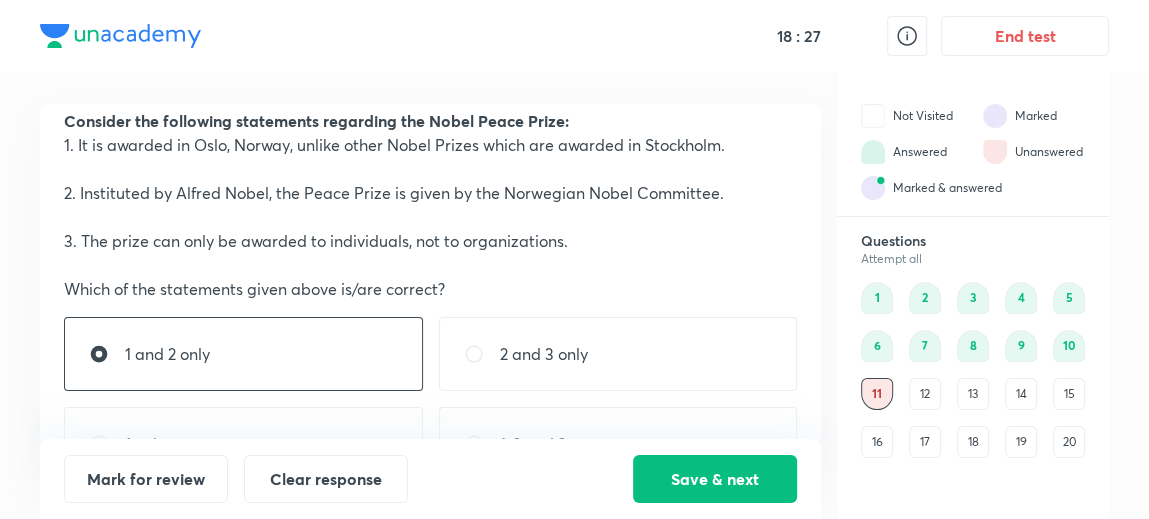 scroll, scrollTop: 117, scrollLeft: 0, axis: vertical 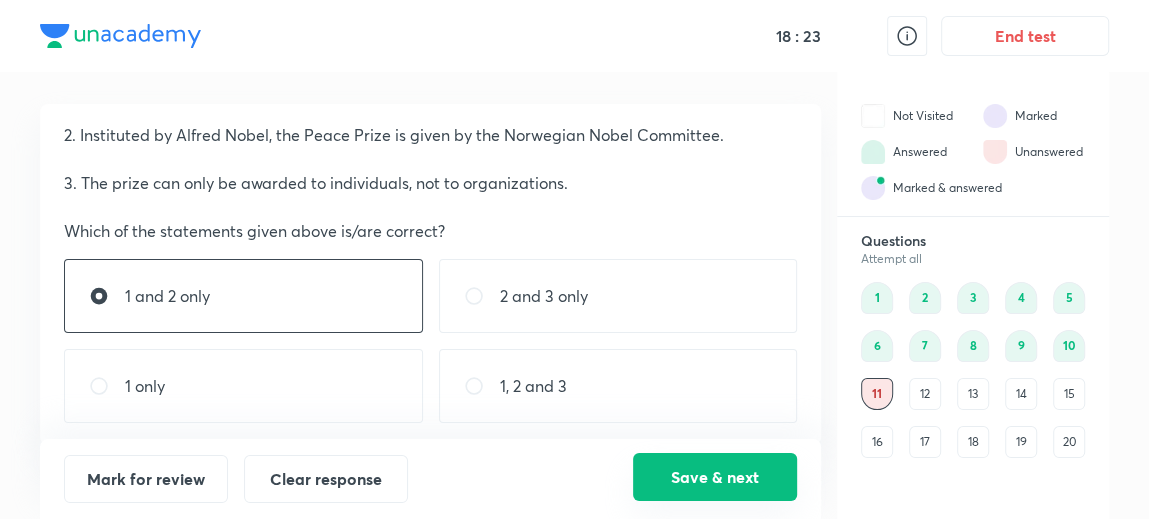 click on "Save & next" at bounding box center (715, 477) 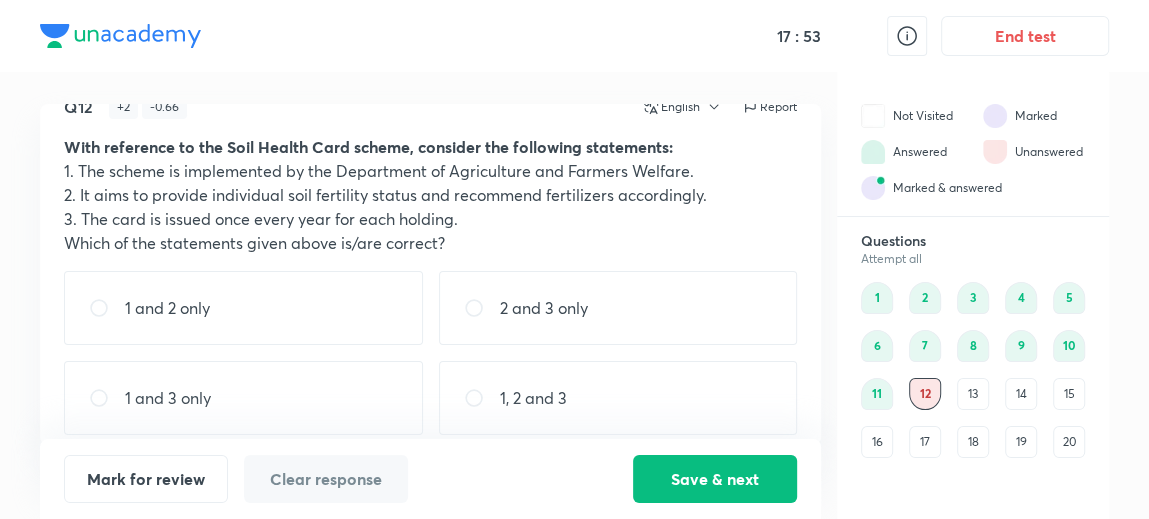 scroll, scrollTop: 35, scrollLeft: 0, axis: vertical 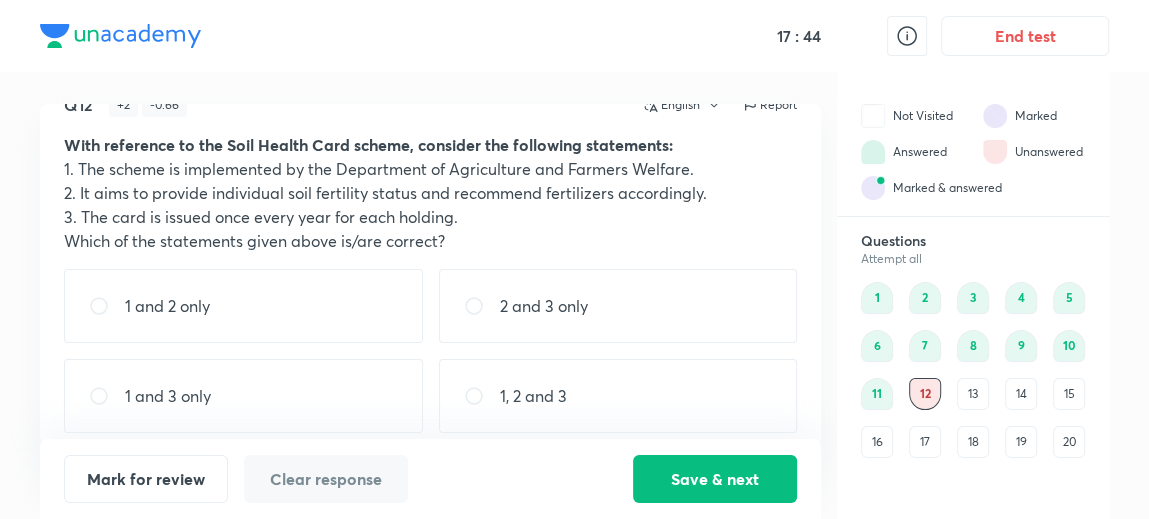 click on "1 and 2 only" at bounding box center (243, 306) 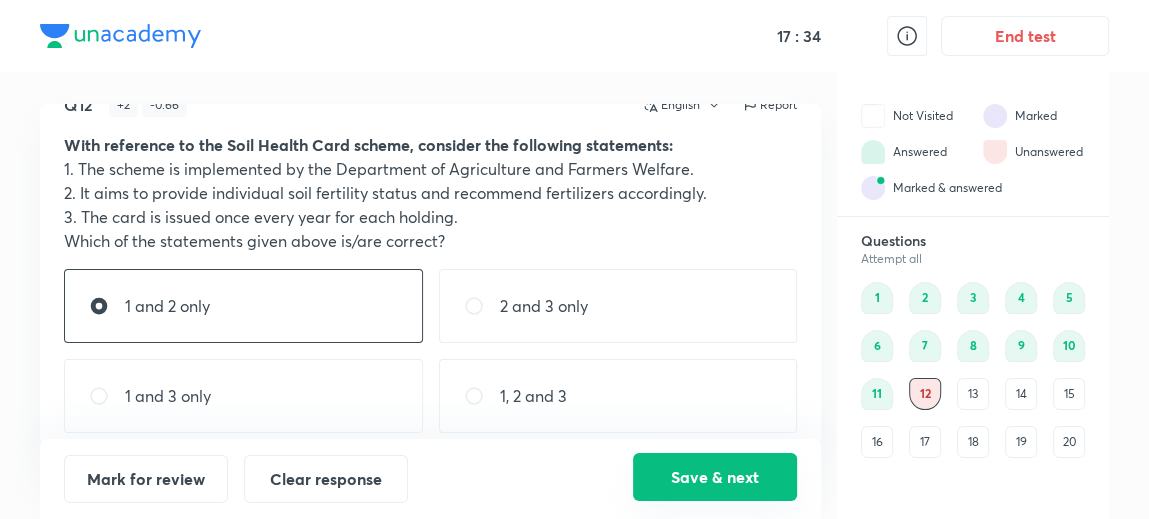 click on "Save & next" at bounding box center [715, 477] 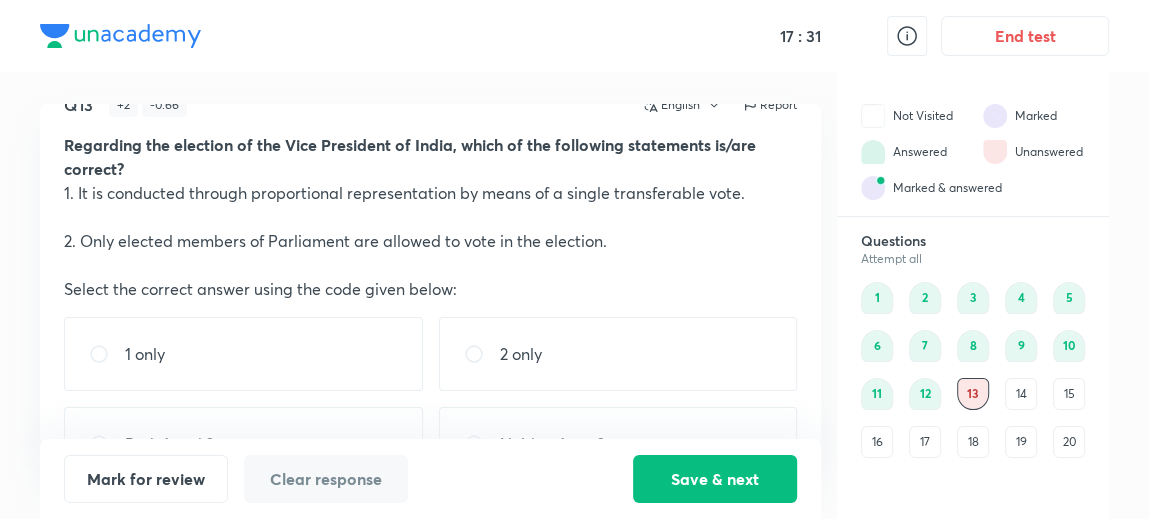 click on "12" at bounding box center (925, 394) 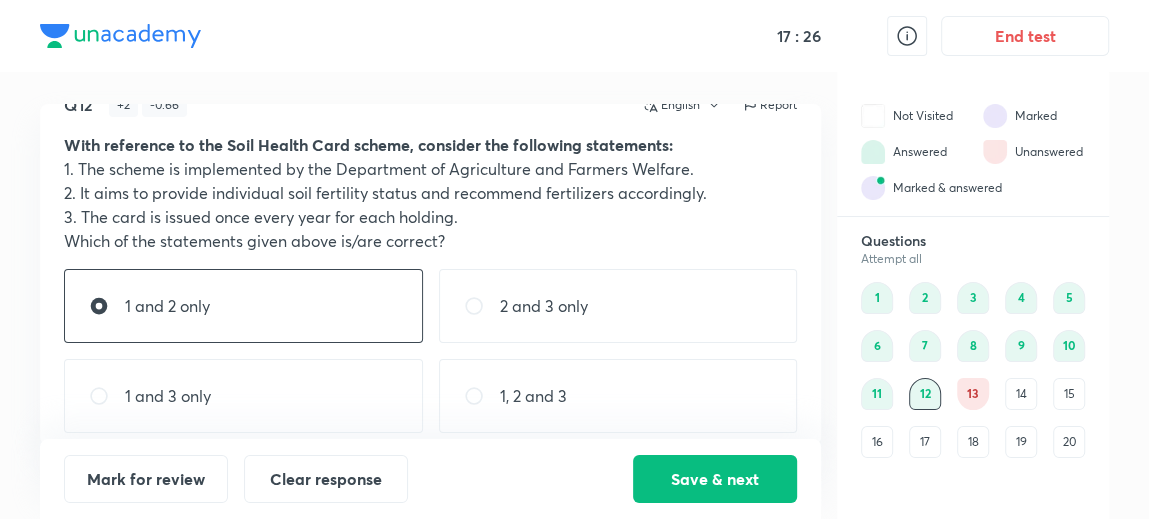 click on "1, 2 and 3" at bounding box center (618, 396) 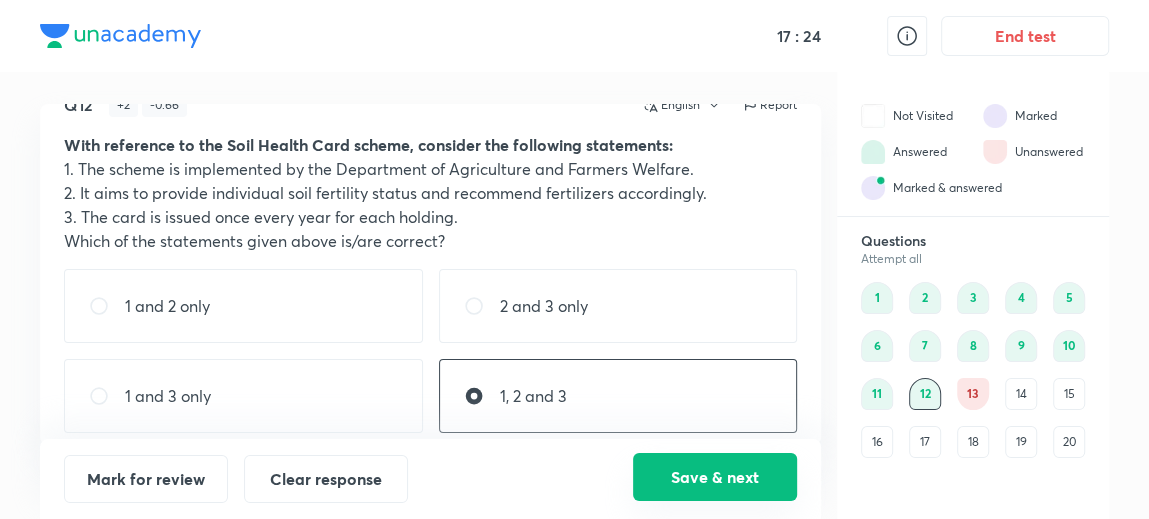 click on "Save & next" at bounding box center (715, 477) 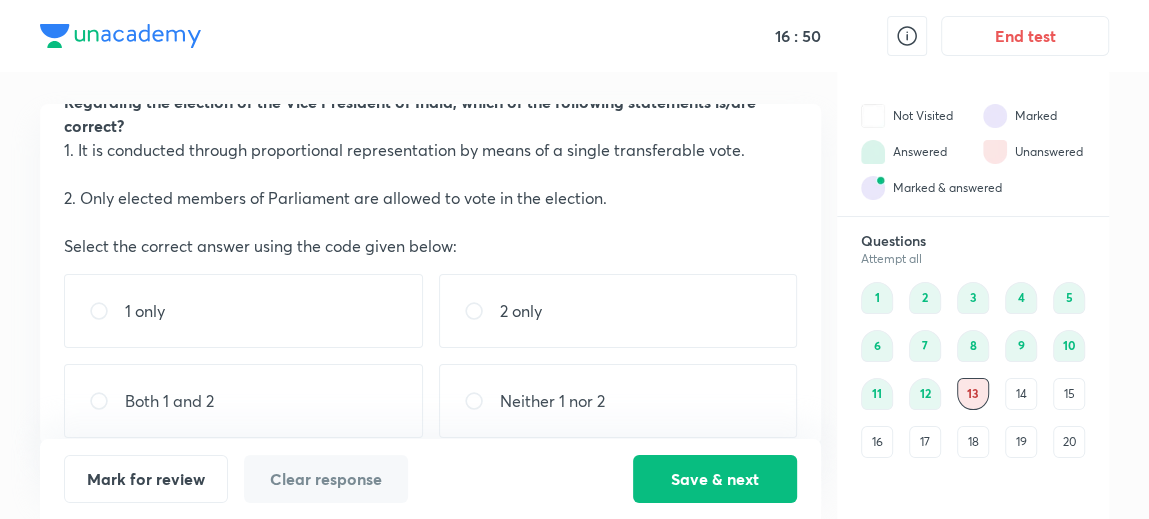 scroll, scrollTop: 78, scrollLeft: 0, axis: vertical 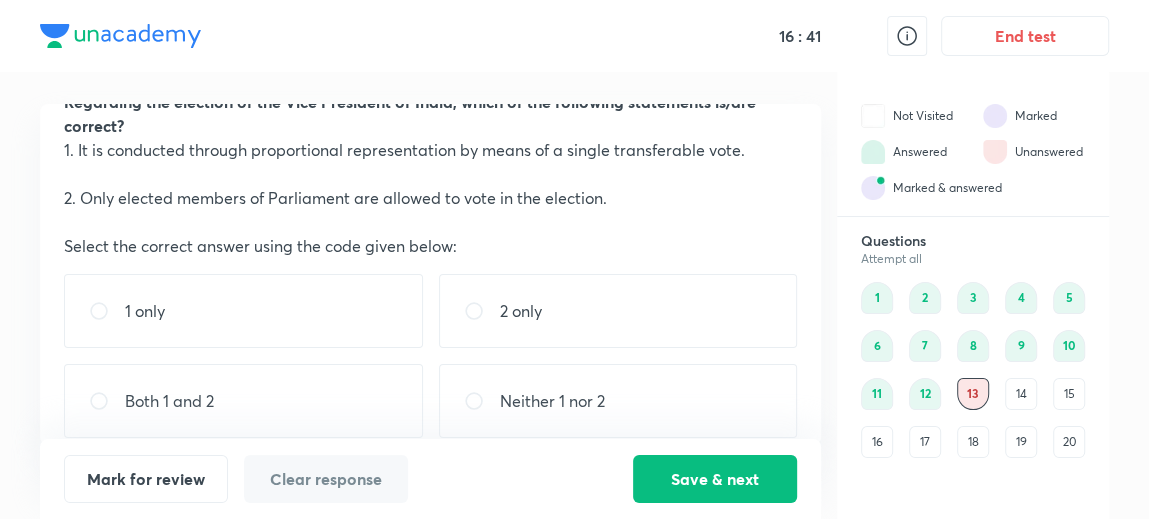 click on "1 only" at bounding box center (243, 311) 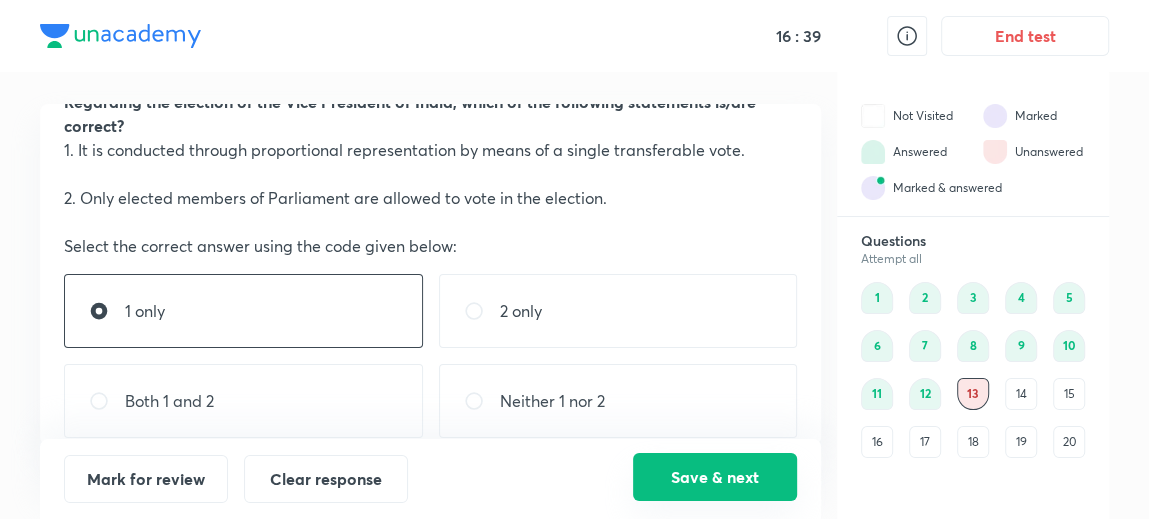 click on "Save & next" at bounding box center [715, 477] 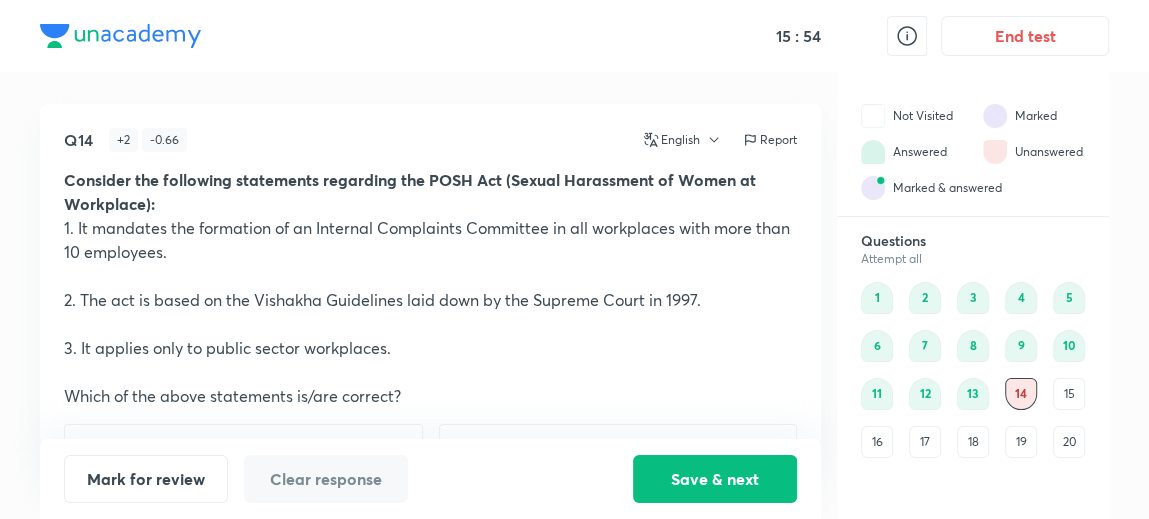 scroll, scrollTop: 165, scrollLeft: 0, axis: vertical 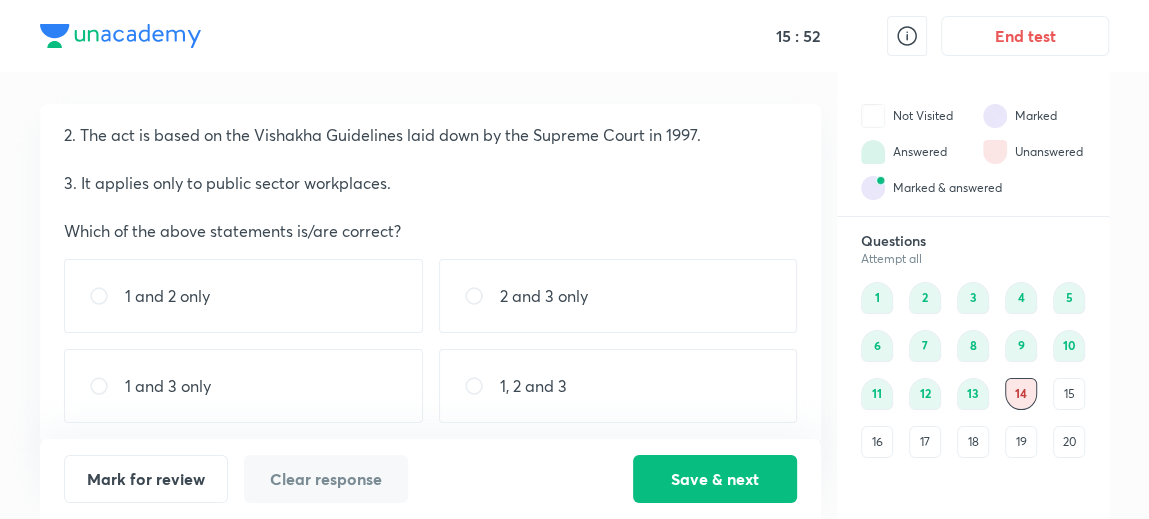 click on "1 and 2 only" at bounding box center (167, 296) 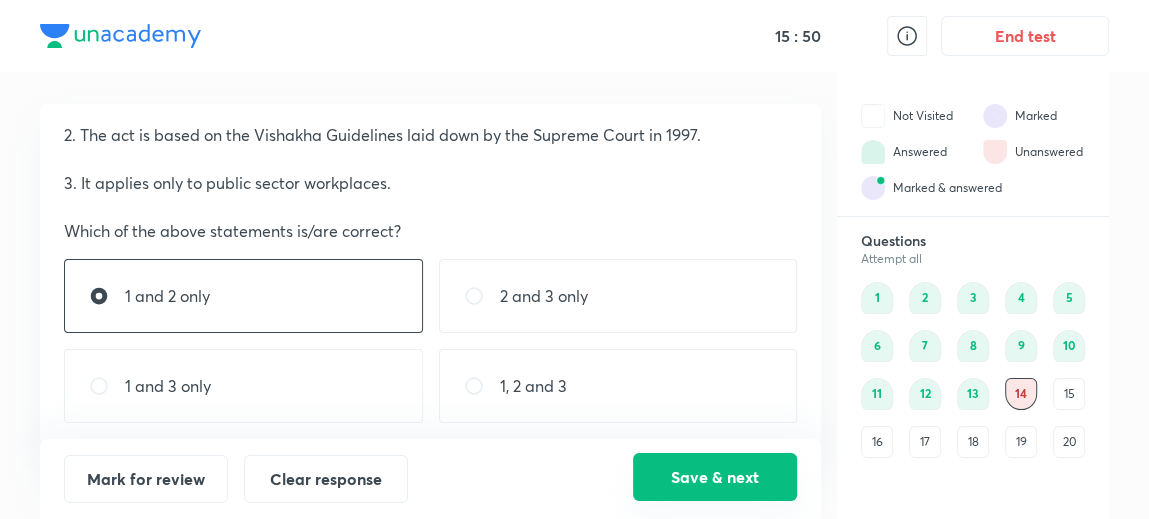 click on "Save & next" at bounding box center (715, 477) 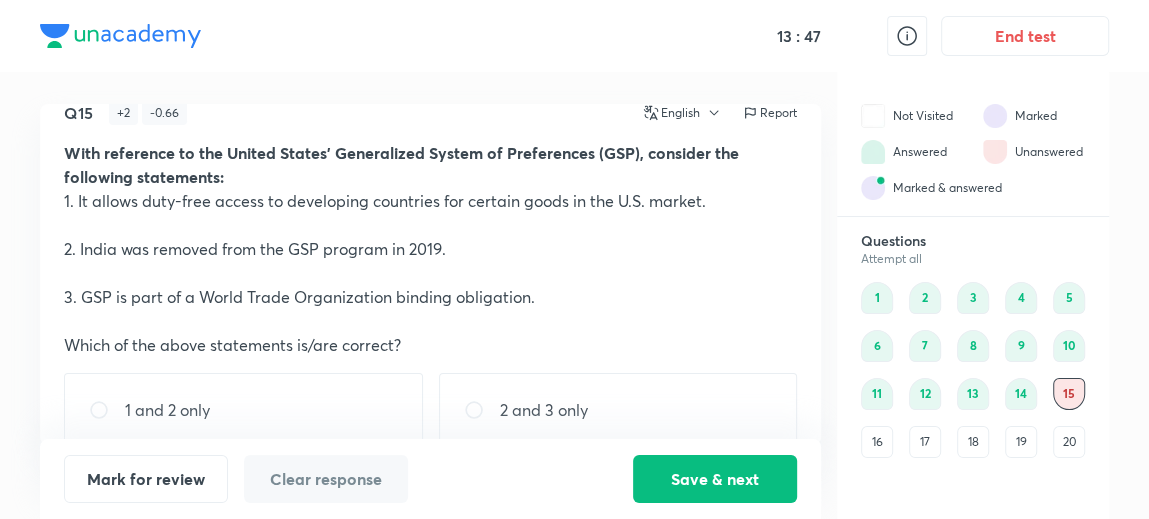 scroll, scrollTop: 142, scrollLeft: 0, axis: vertical 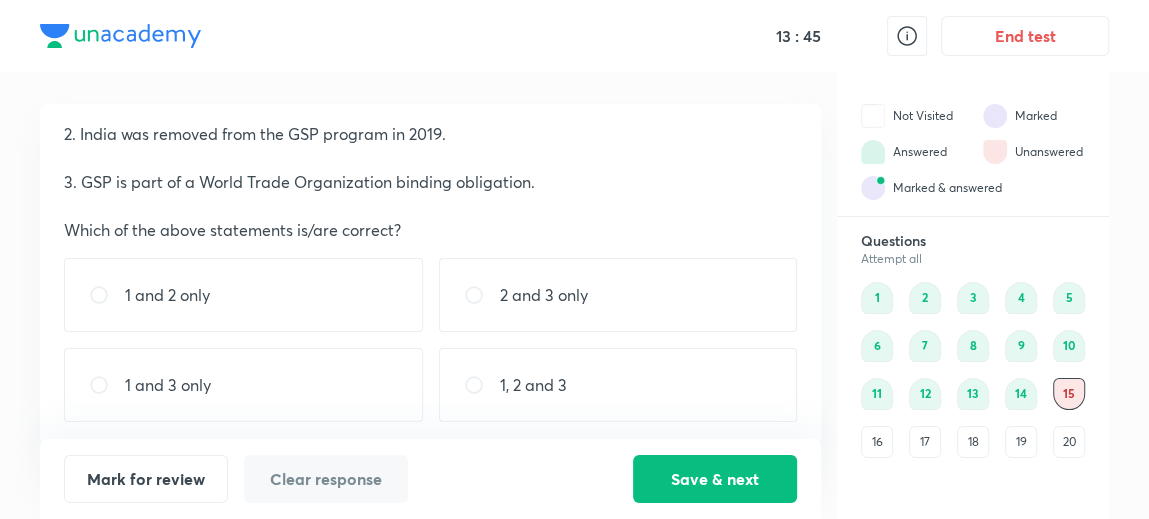click on "2 and 3 only" at bounding box center (618, 295) 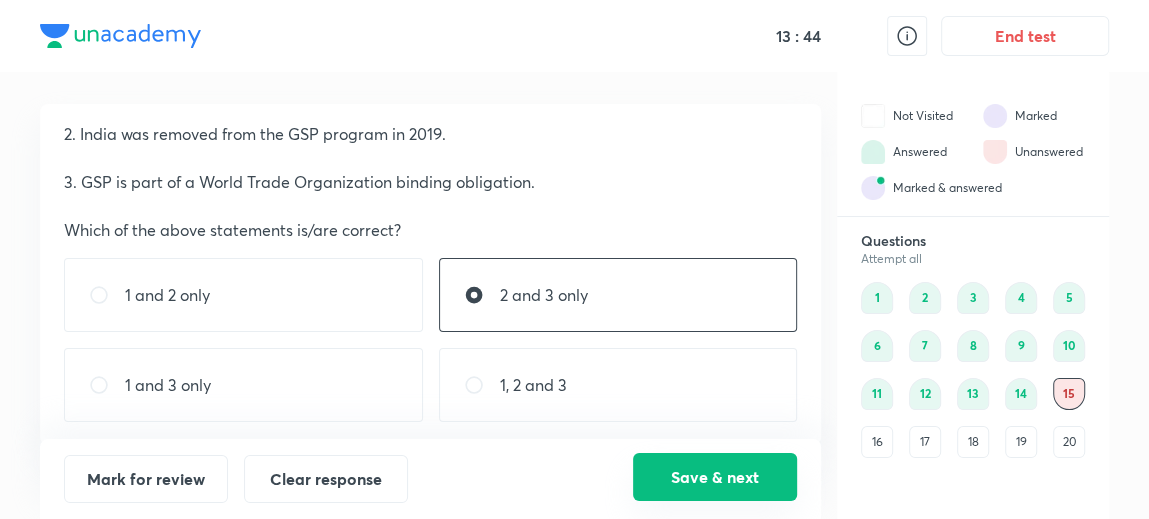 click on "Save & next" at bounding box center (715, 477) 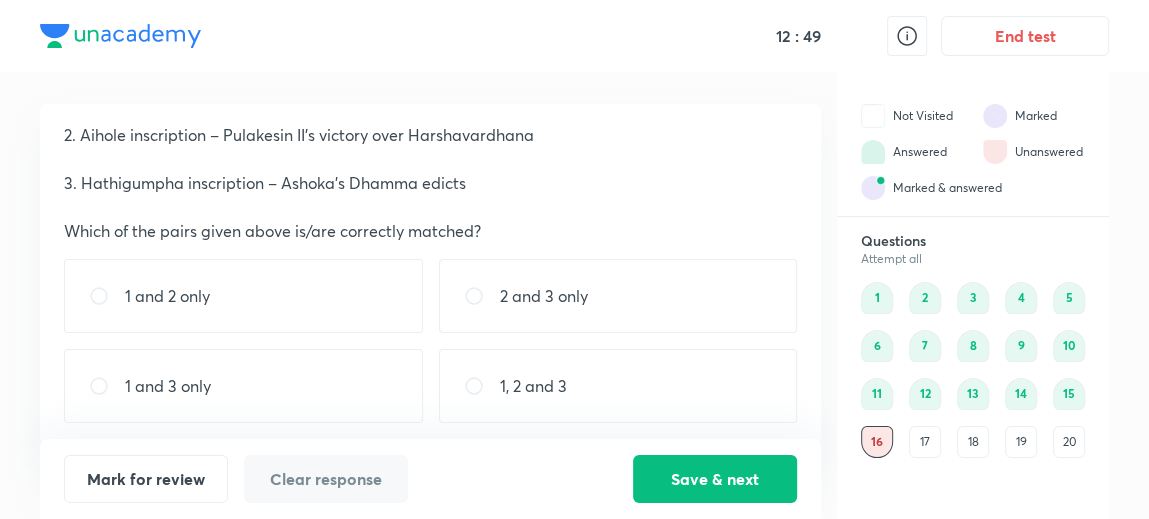scroll, scrollTop: 115, scrollLeft: 0, axis: vertical 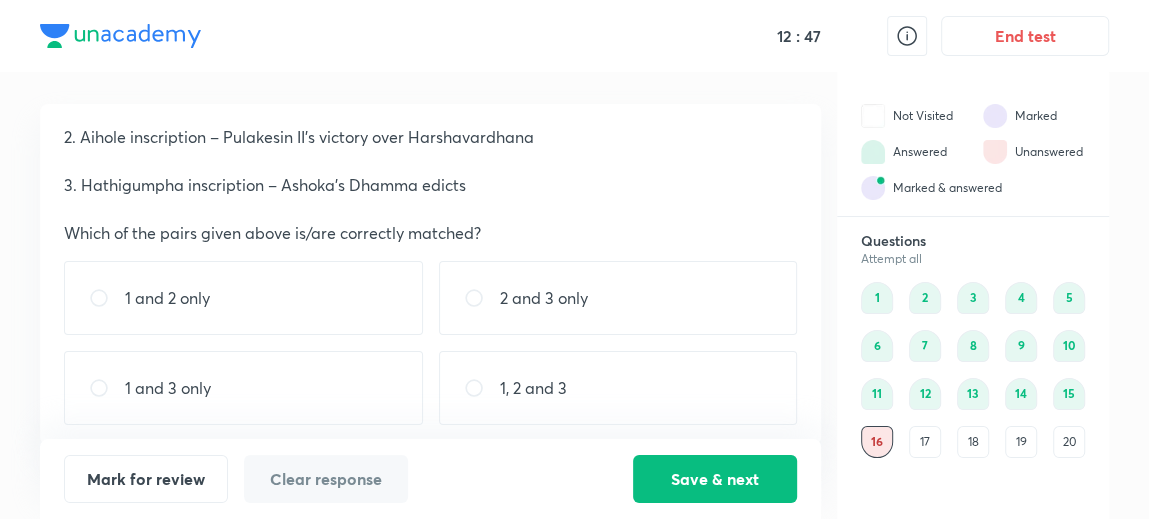 click on "1, 2 and 3" at bounding box center (618, 388) 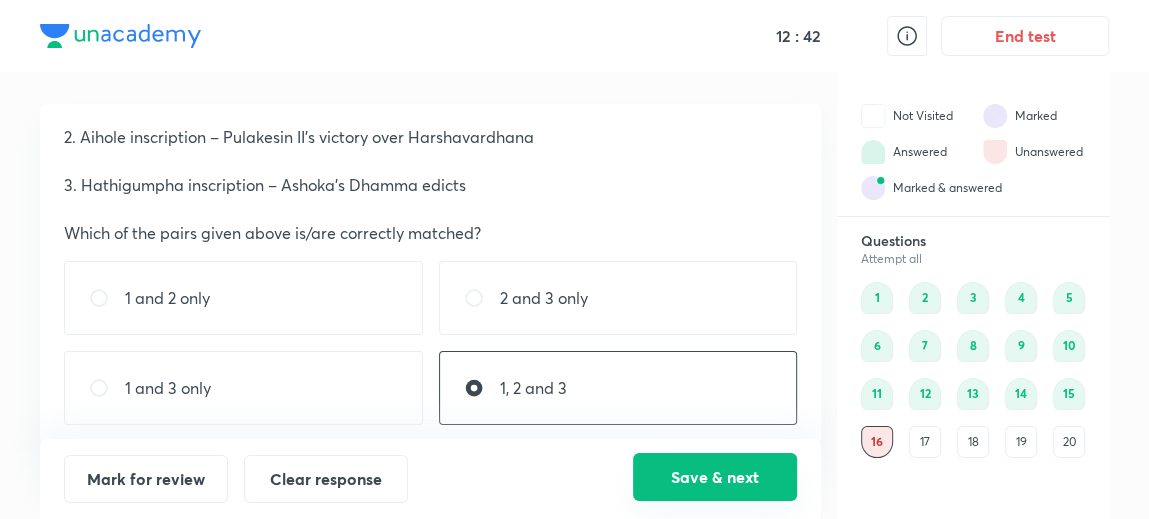 click on "Save & next" at bounding box center (715, 477) 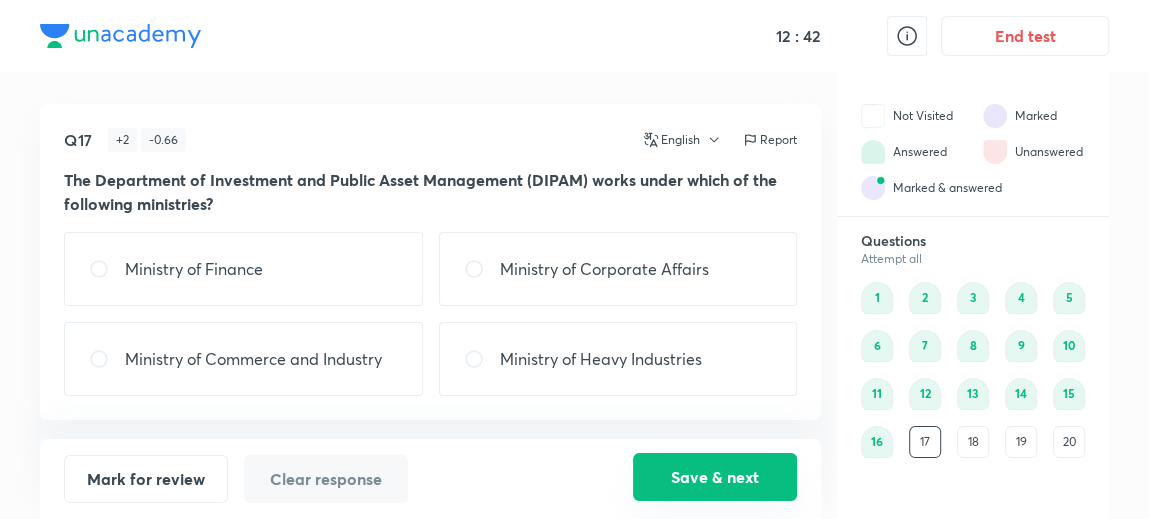 scroll, scrollTop: 0, scrollLeft: 0, axis: both 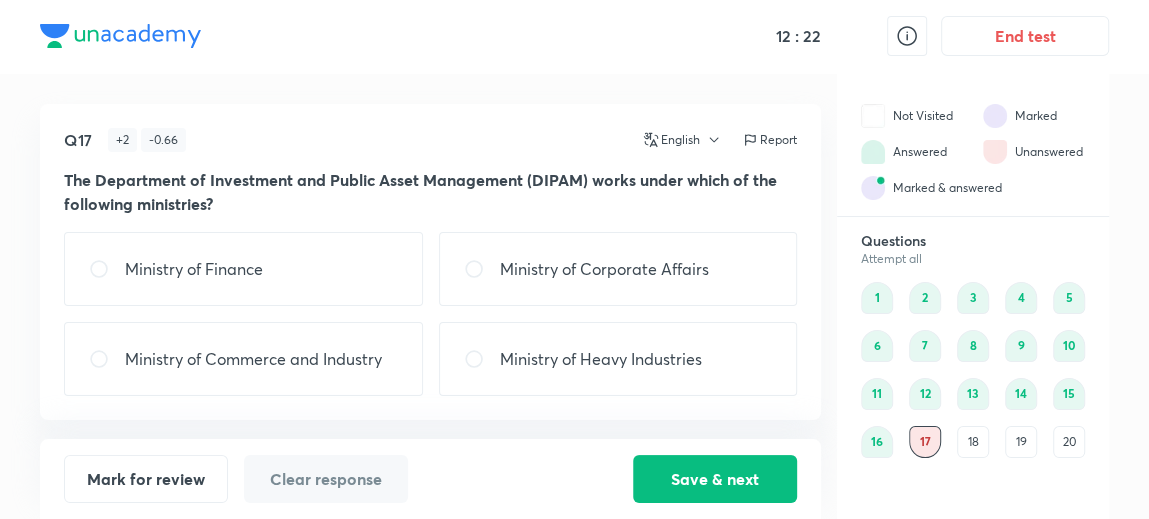 click on "Ministry of Commerce and Industry" at bounding box center [243, 359] 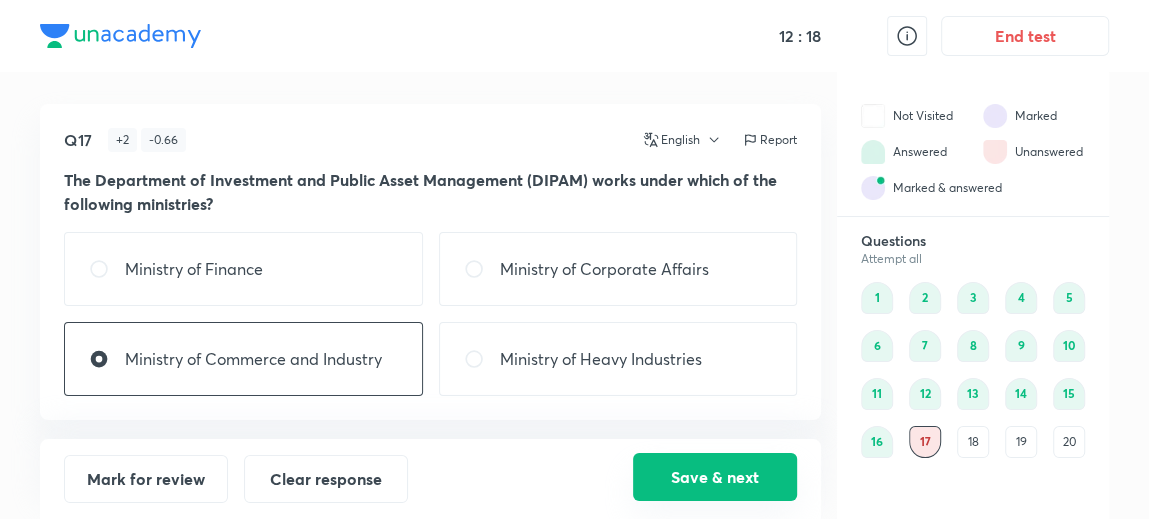 click on "Save & next" at bounding box center (715, 477) 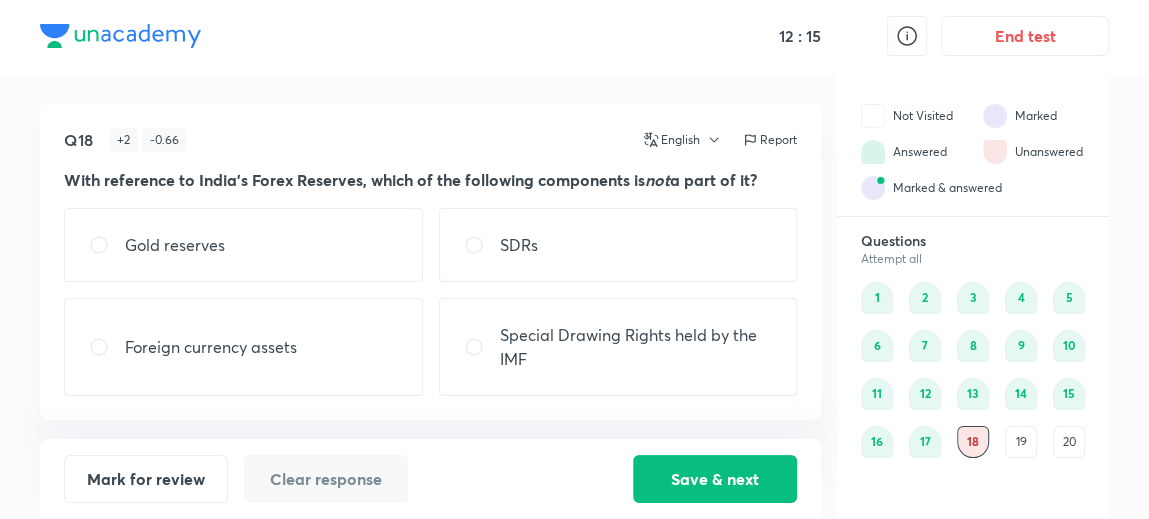 click on "17" at bounding box center [925, 442] 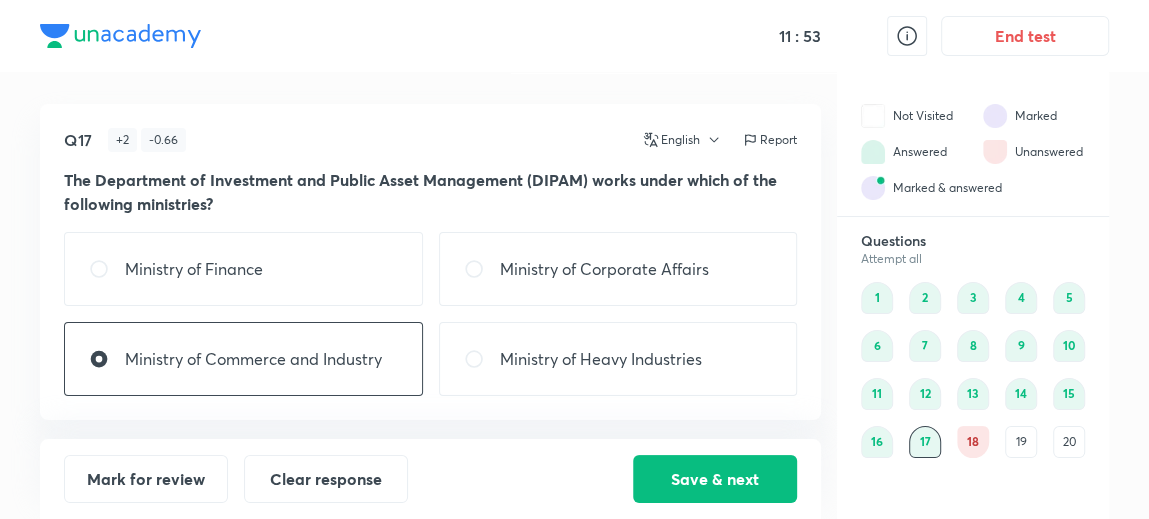 click on "Ministry of Finance" at bounding box center [243, 269] 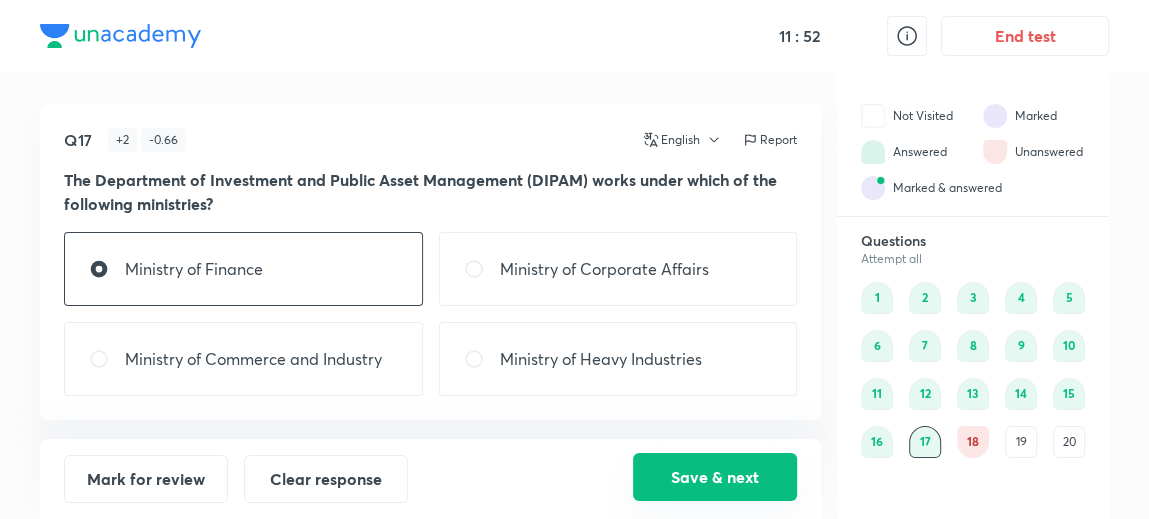 click on "Save & next" at bounding box center (715, 477) 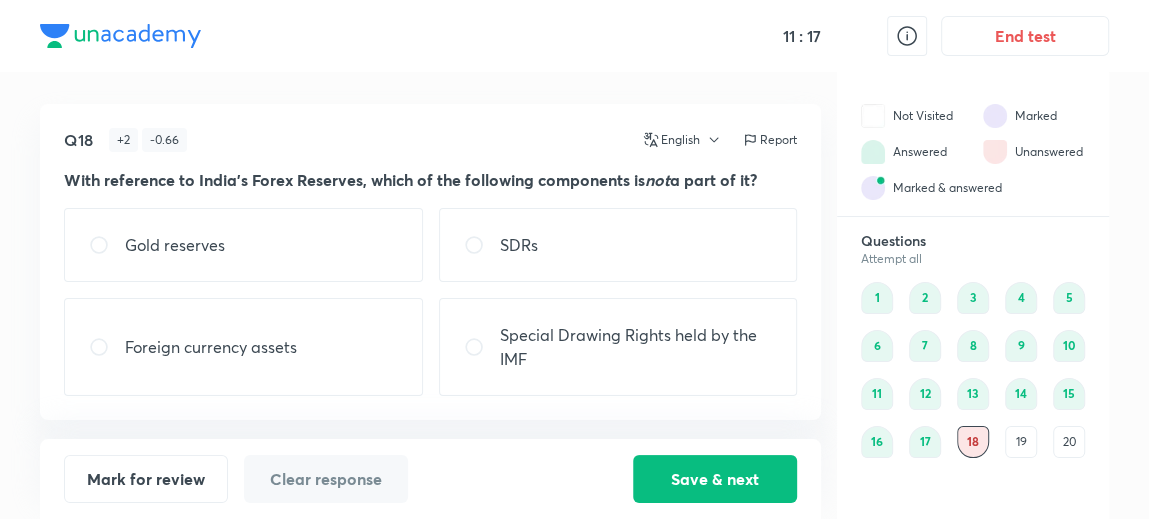 click on "SDRs" at bounding box center (618, 245) 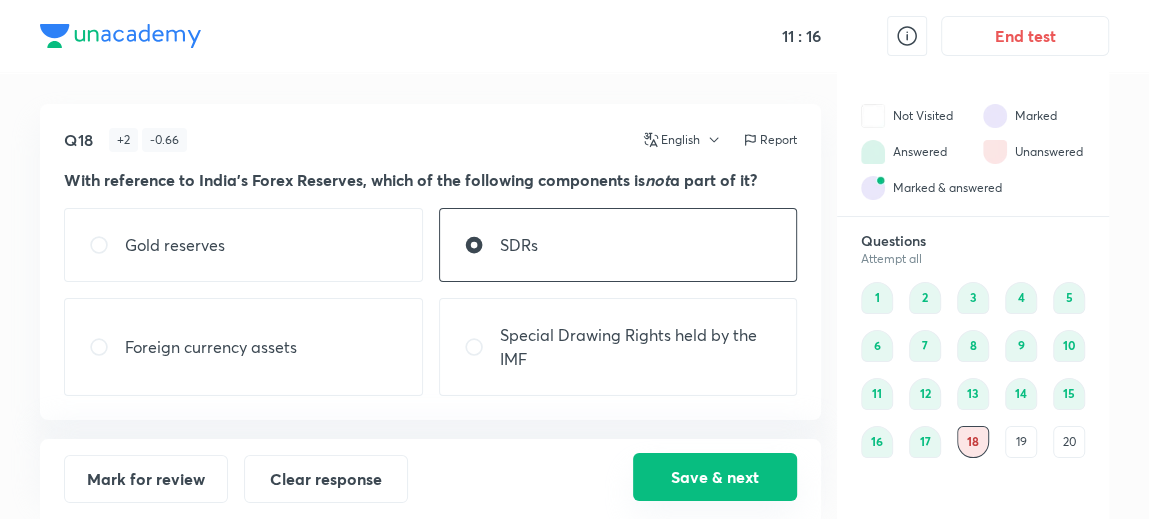 click on "Save & next" at bounding box center [715, 477] 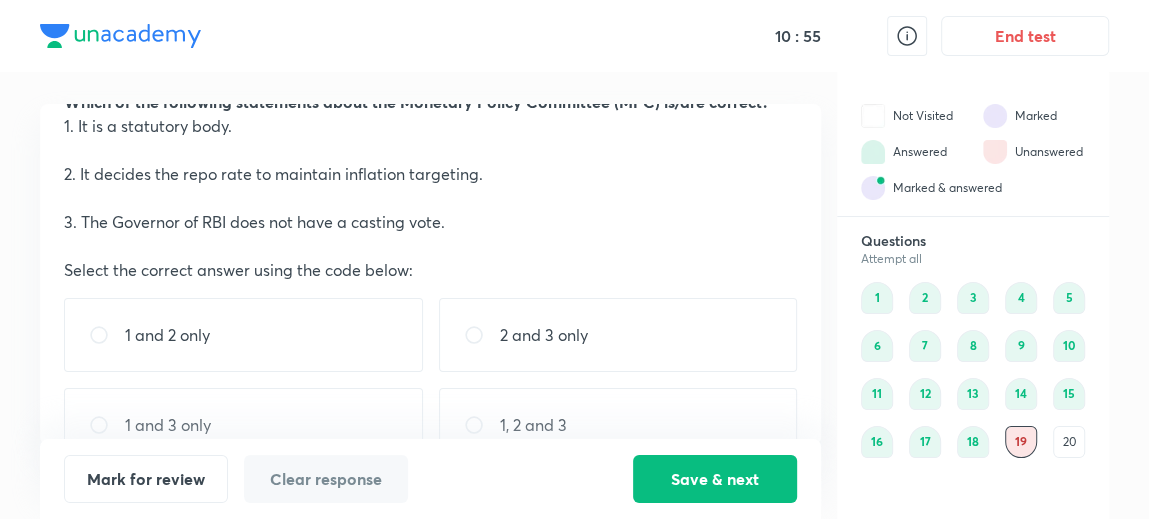 scroll, scrollTop: 78, scrollLeft: 0, axis: vertical 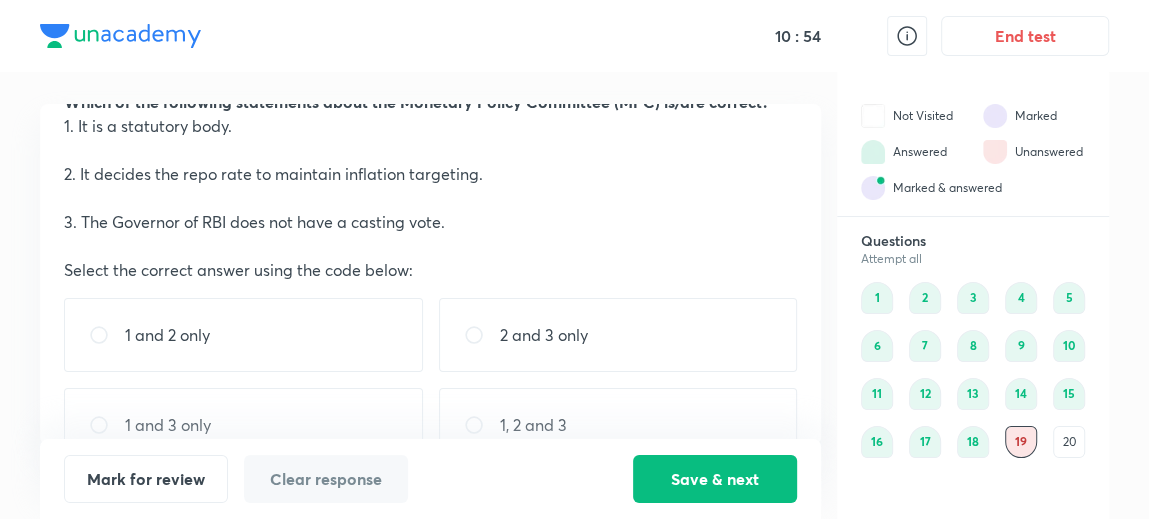 click on "1 and 2 only" at bounding box center (243, 335) 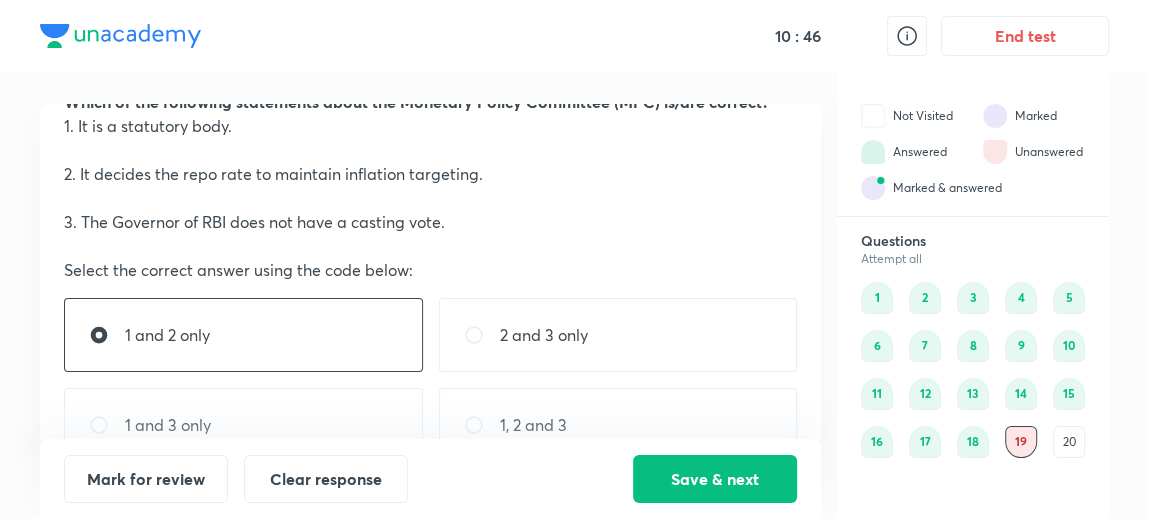 click on "1, 2 and 3" at bounding box center (533, 425) 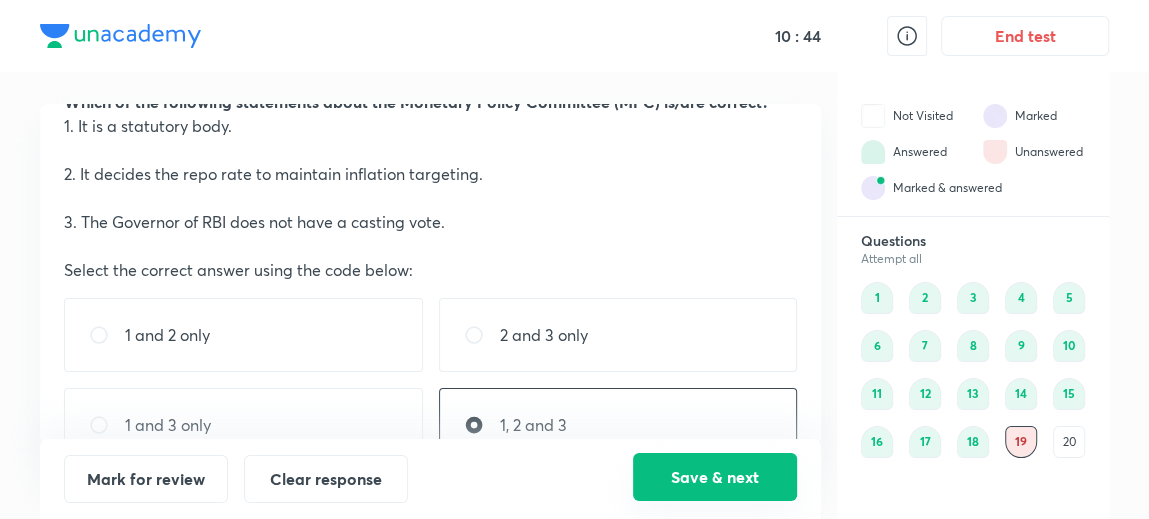 click on "Save & next" at bounding box center (715, 477) 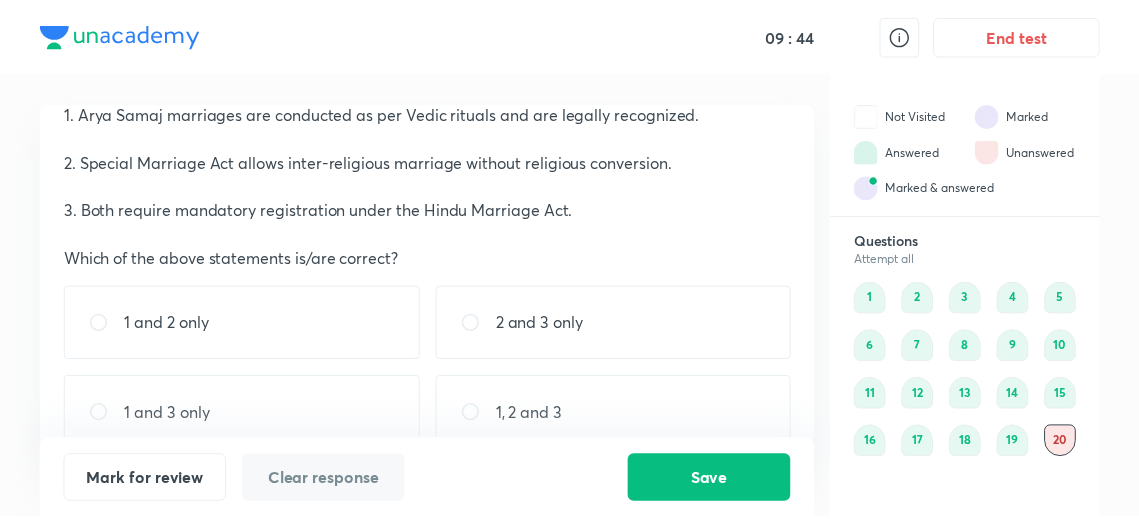 scroll, scrollTop: 93, scrollLeft: 0, axis: vertical 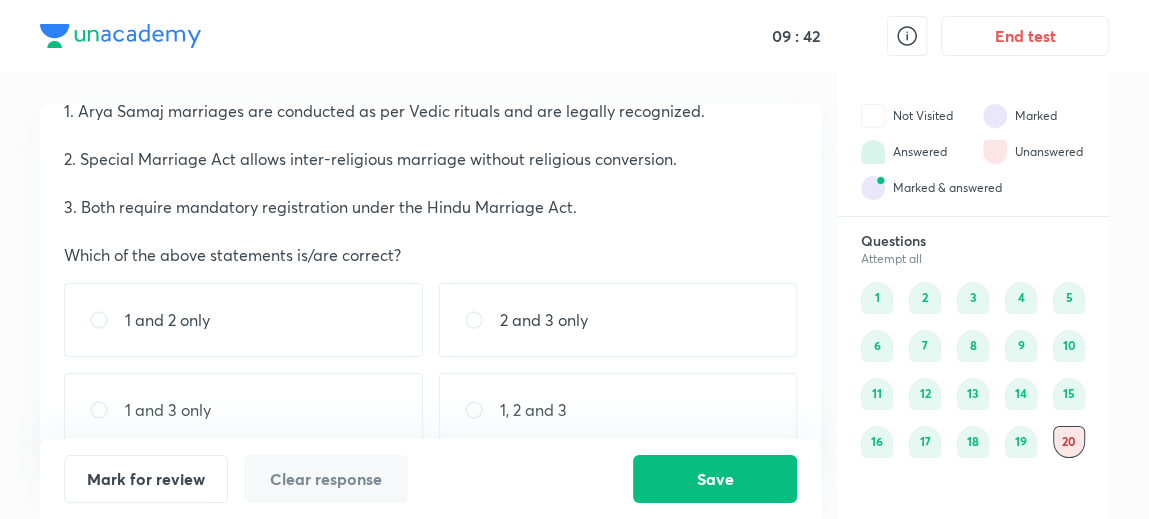 click on "1 and 2 only" at bounding box center [243, 320] 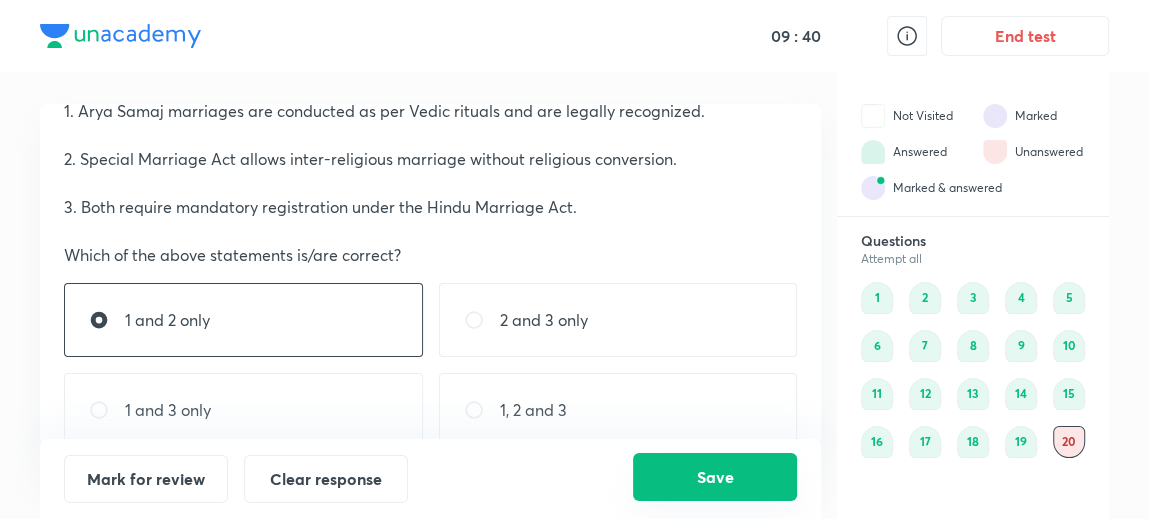 click on "Save" at bounding box center (715, 477) 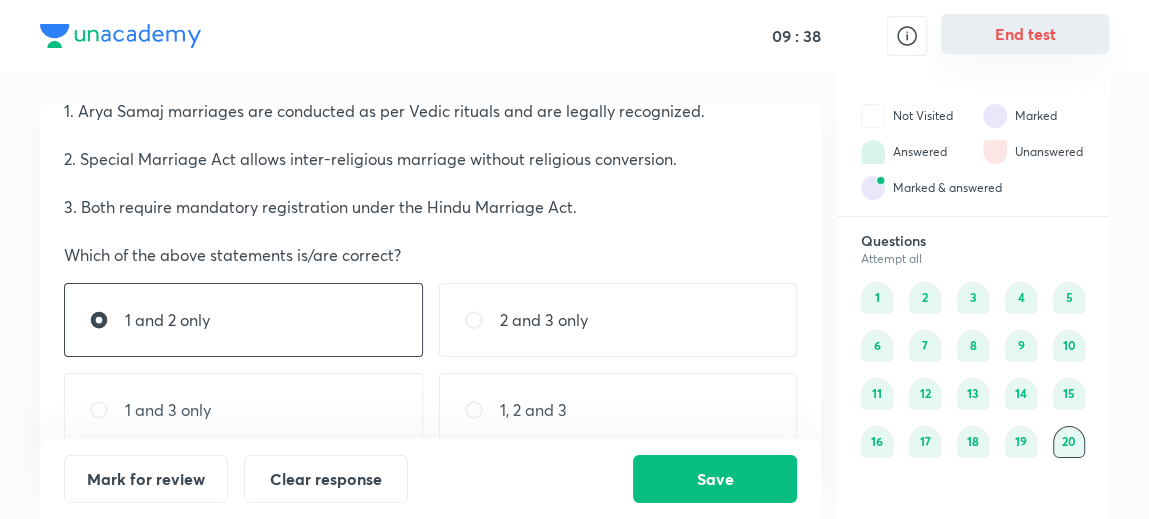 click on "End test" at bounding box center (1025, 34) 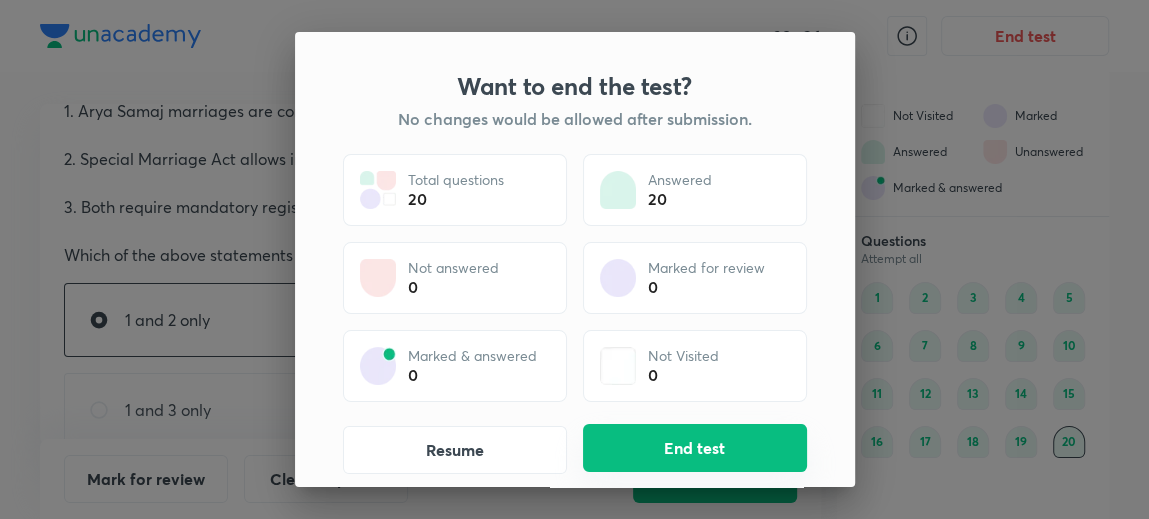 click on "End test" at bounding box center (695, 448) 